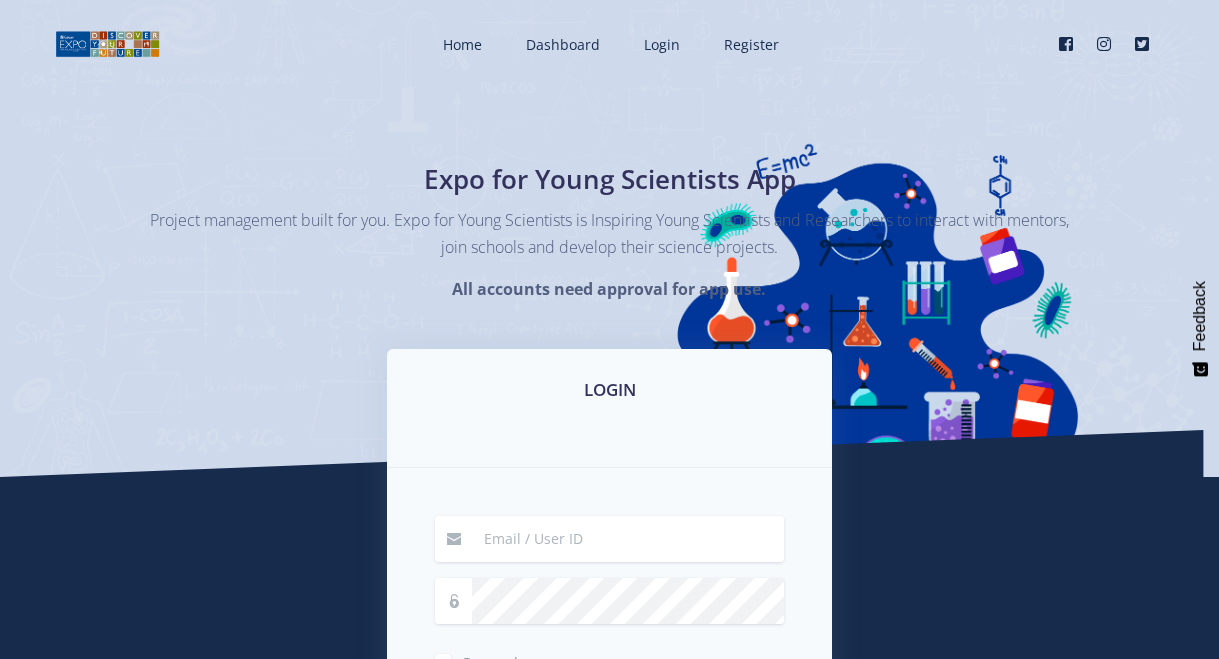 scroll, scrollTop: 0, scrollLeft: 0, axis: both 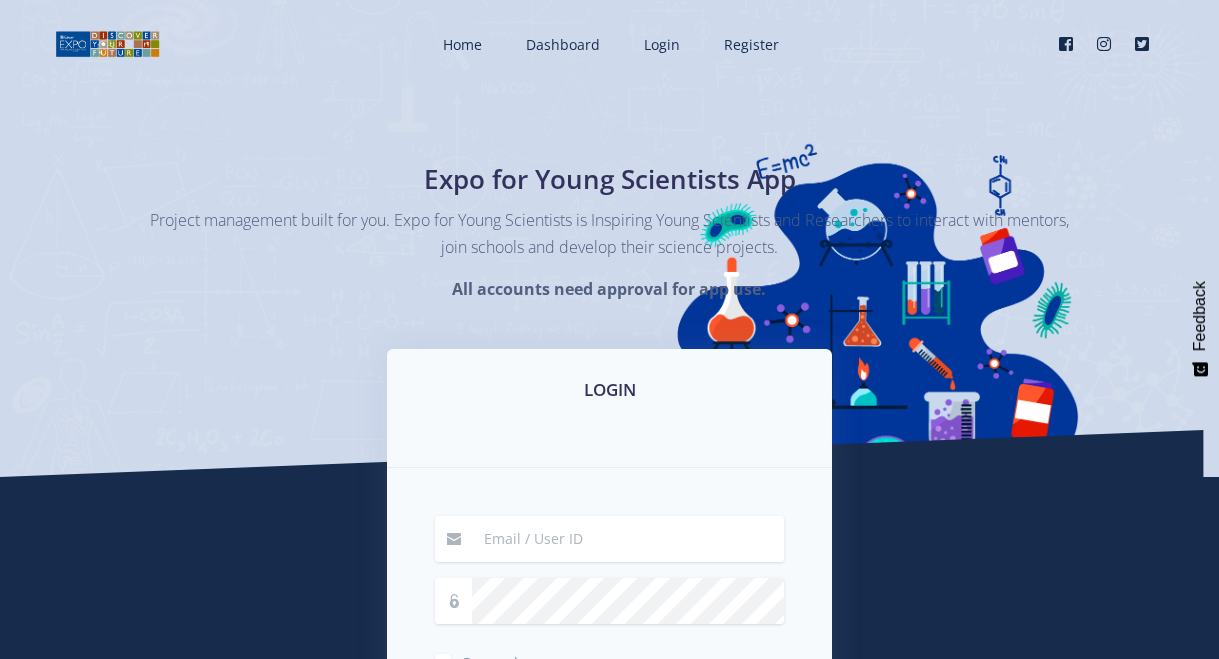click at bounding box center [628, 539] 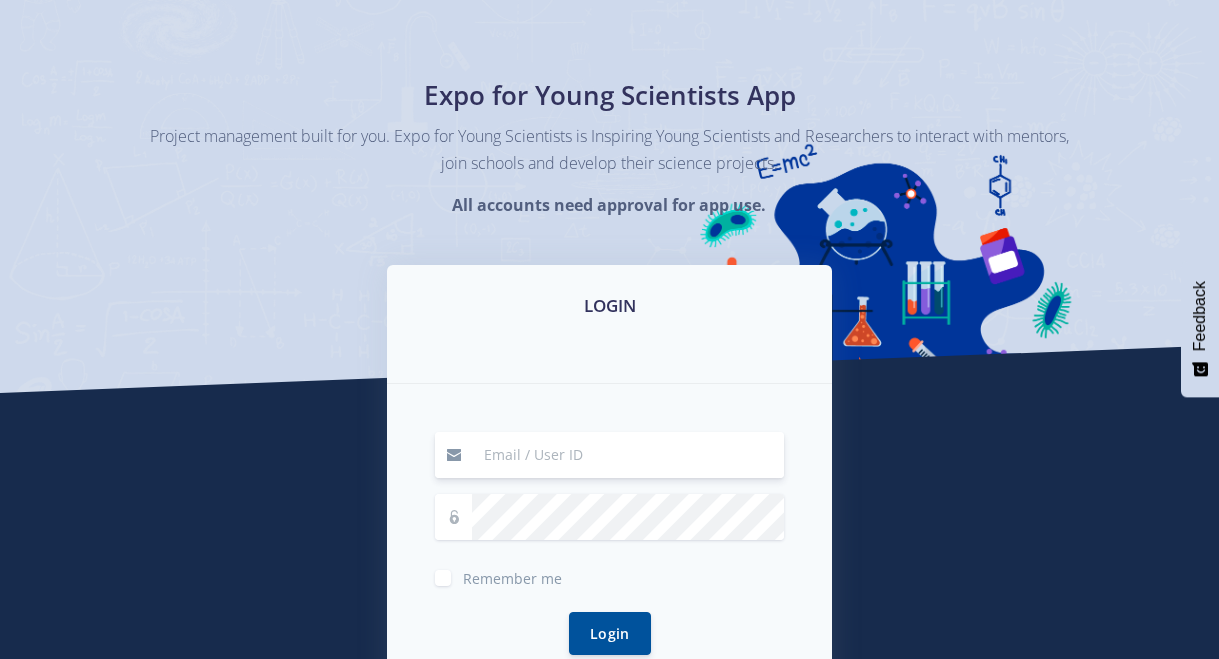 scroll, scrollTop: 0, scrollLeft: 0, axis: both 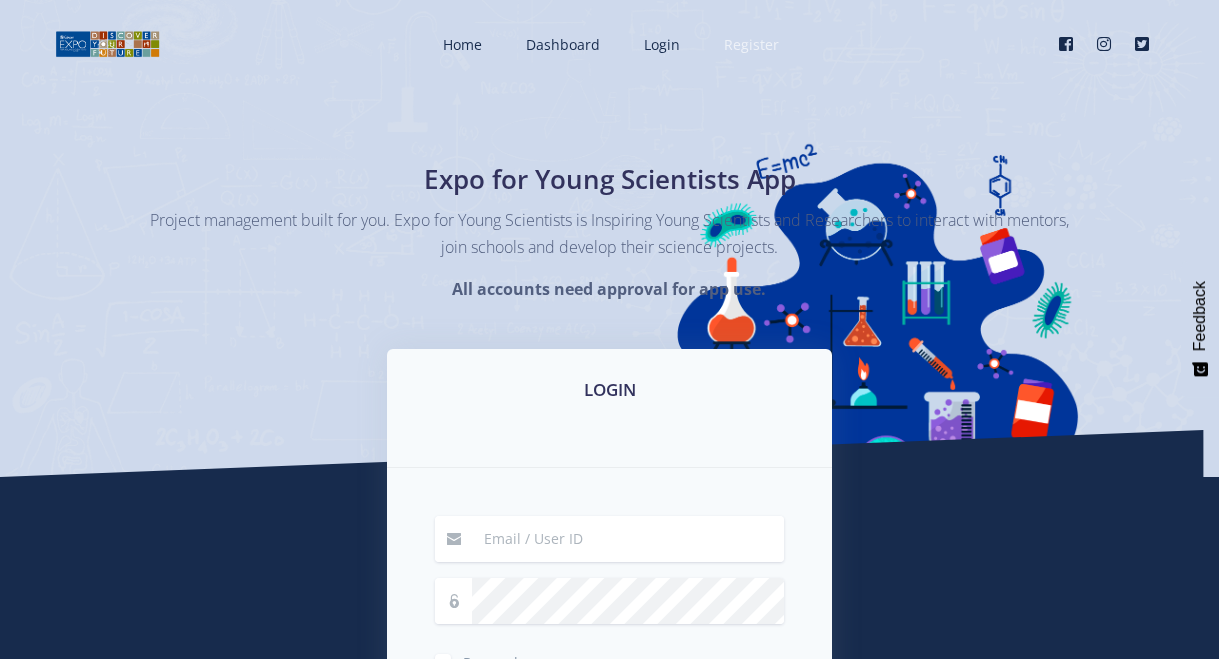 click on "Register" at bounding box center (751, 44) 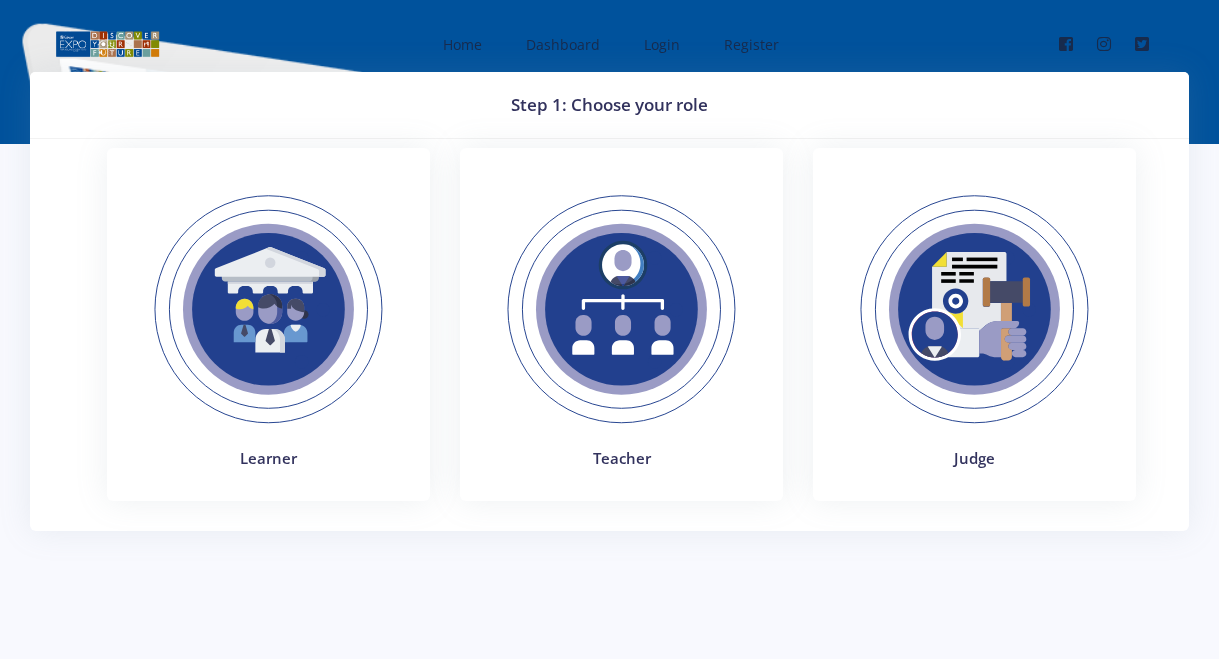scroll, scrollTop: 0, scrollLeft: 0, axis: both 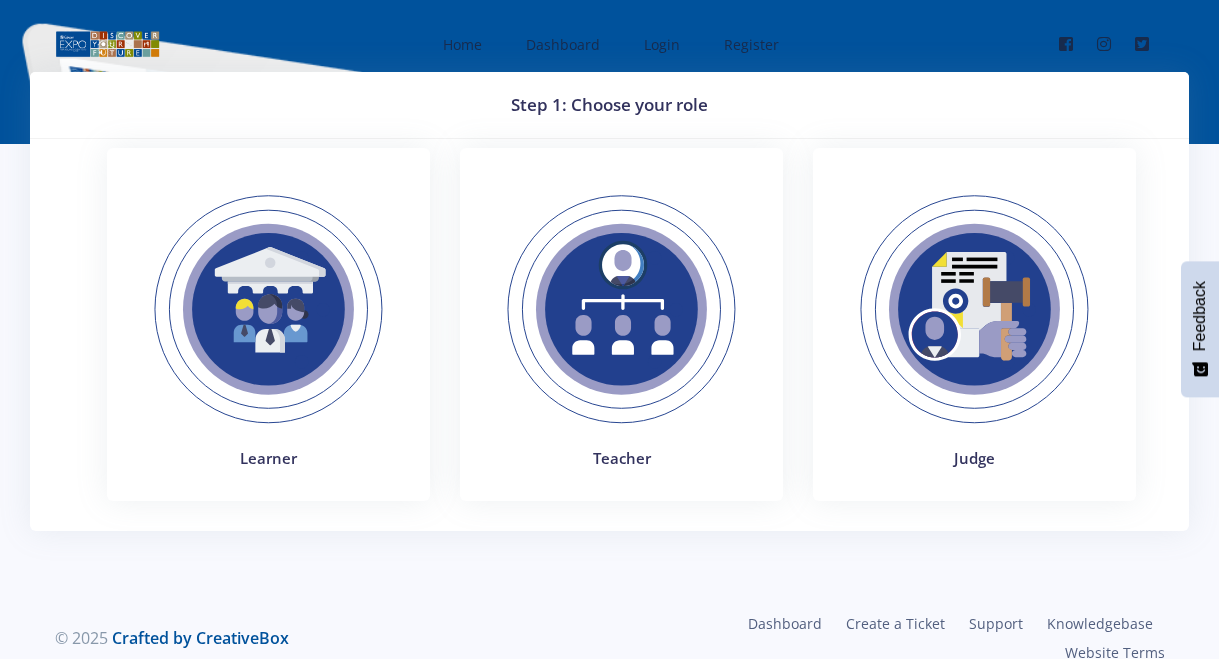 click at bounding box center (268, 309) 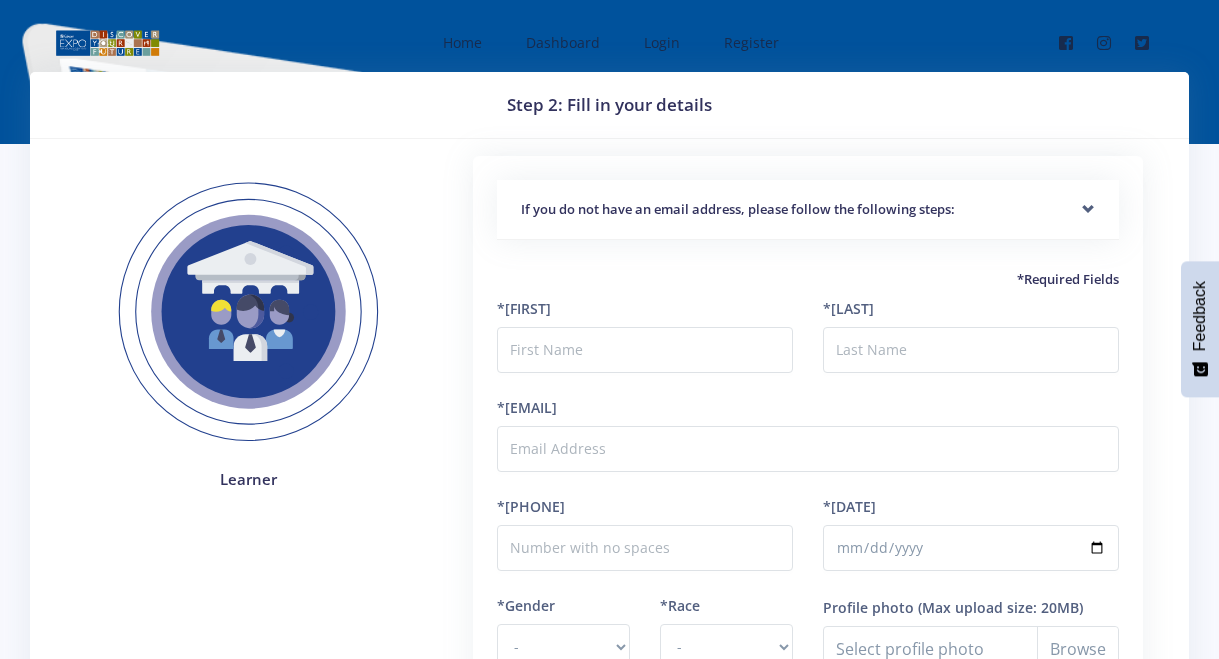 scroll, scrollTop: 0, scrollLeft: 0, axis: both 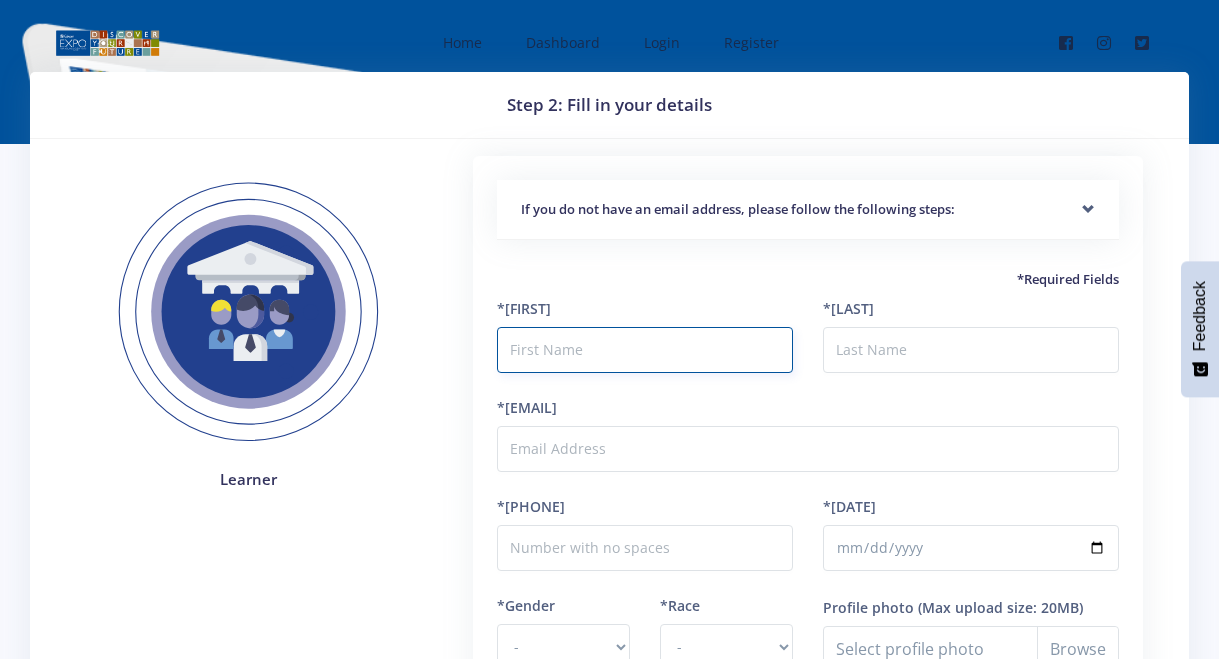 click at bounding box center [645, 350] 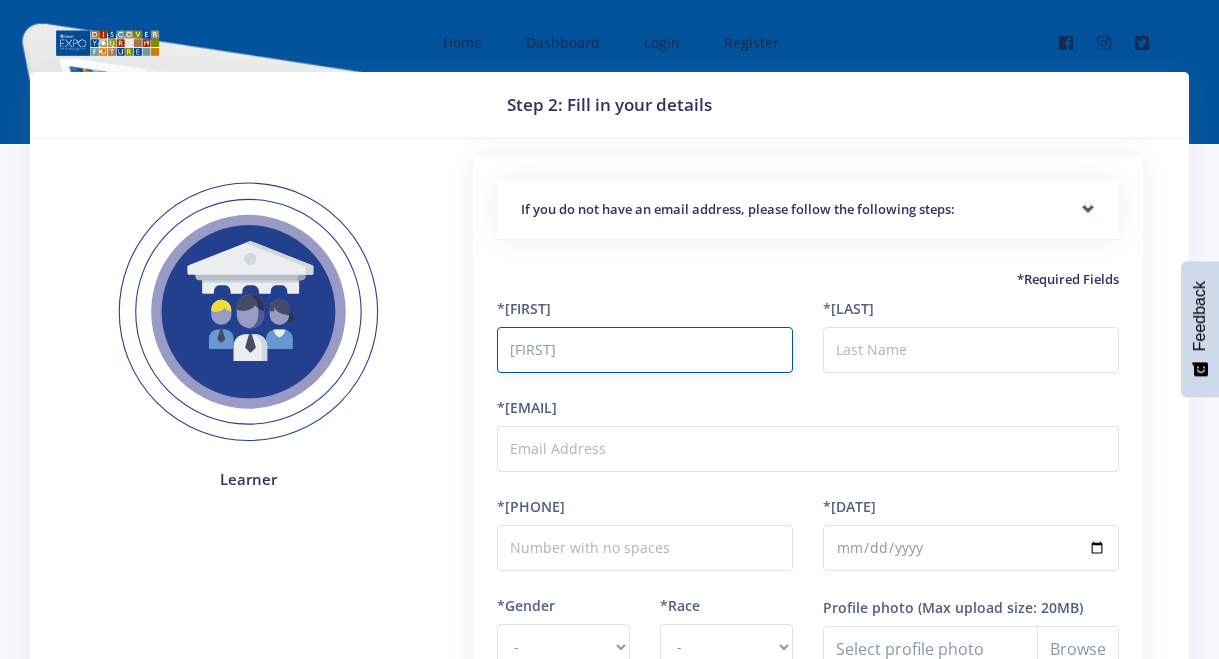 type on "[FIRST]" 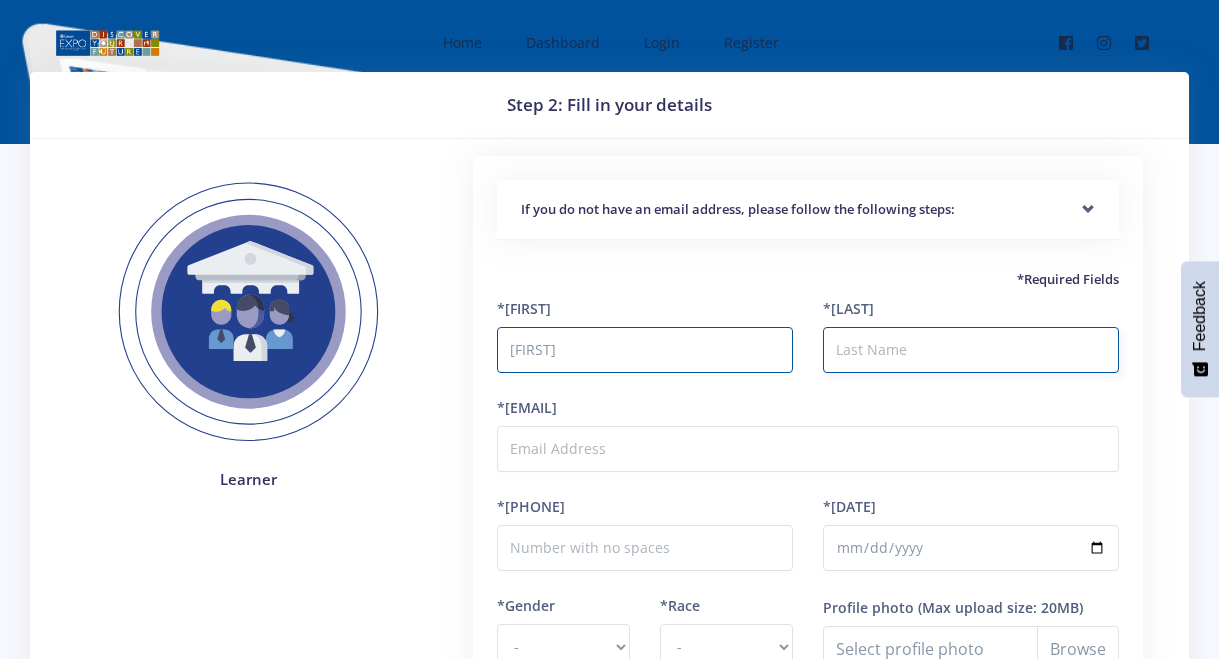 click on "*[LAST]" at bounding box center [971, 350] 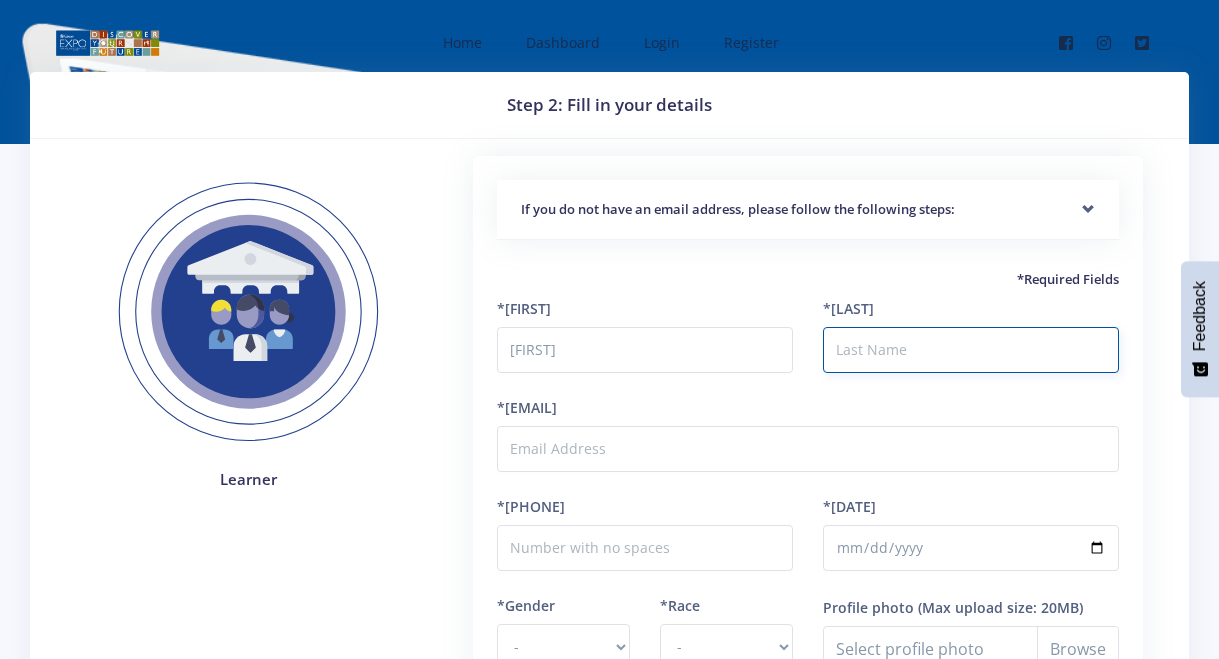 type on "[LAST]" 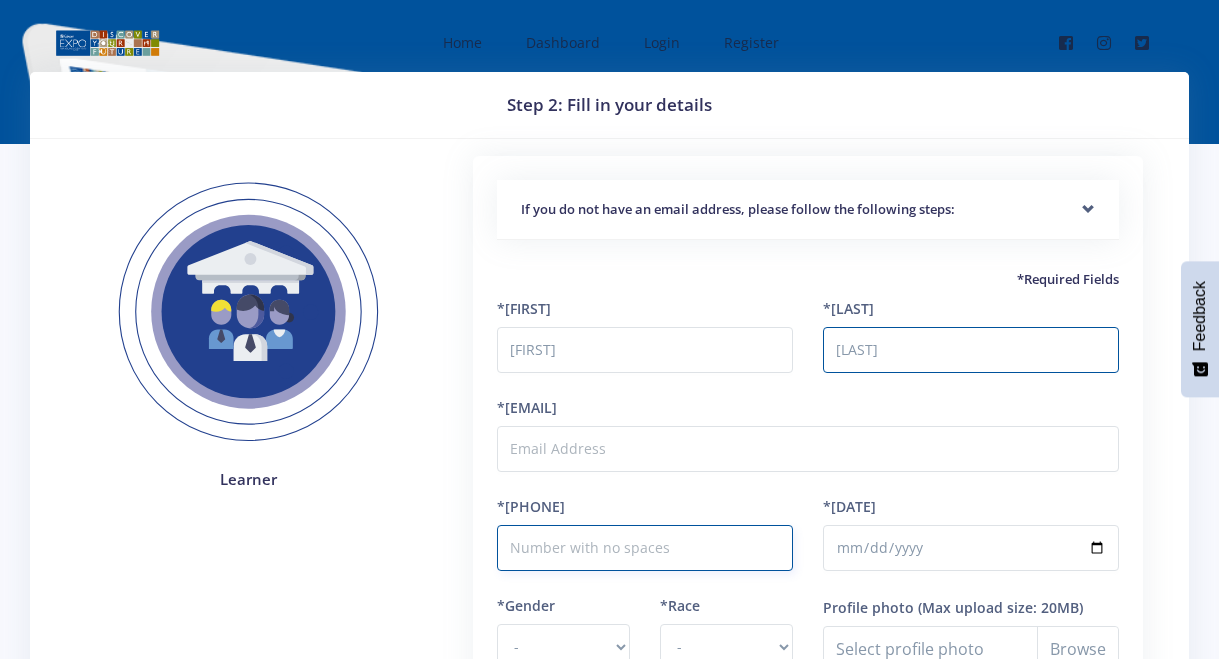type on "[PHONE]" 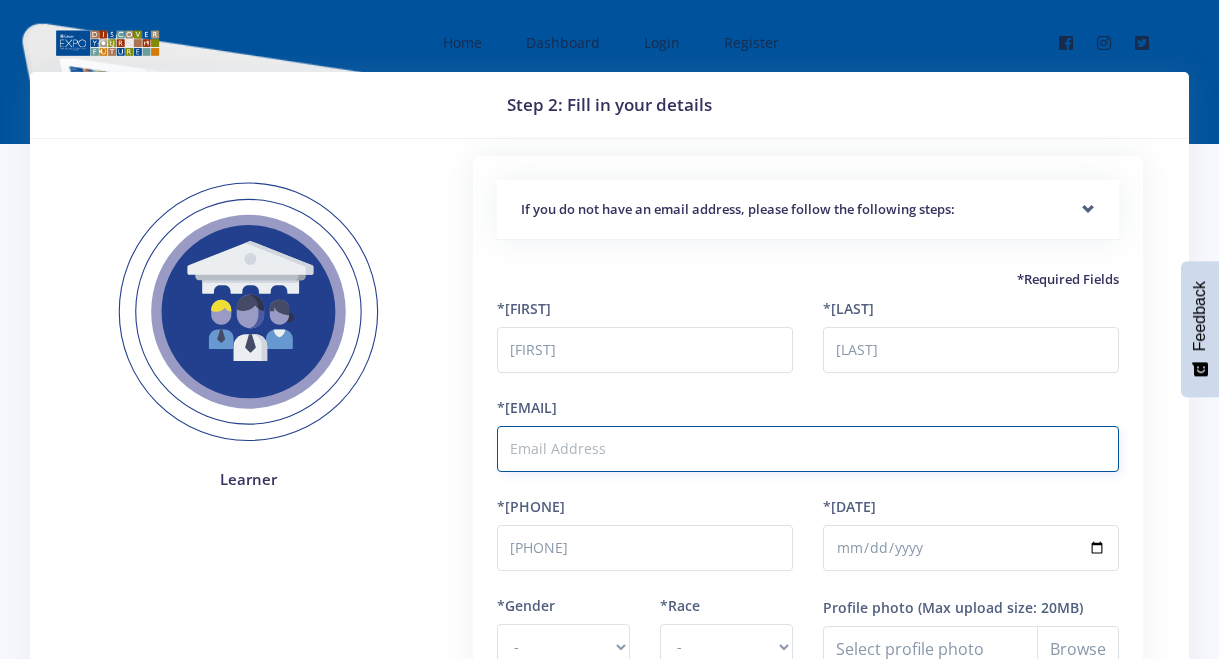 click on "*[EMAIL]" at bounding box center (808, 449) 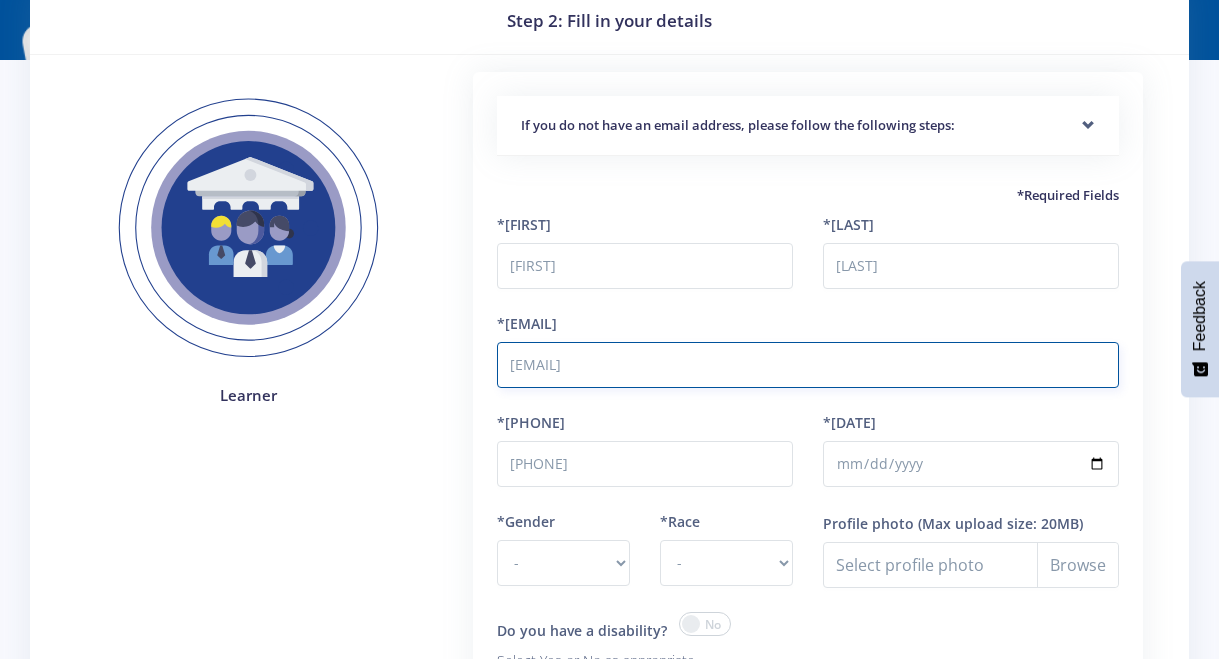 scroll, scrollTop: 87, scrollLeft: 0, axis: vertical 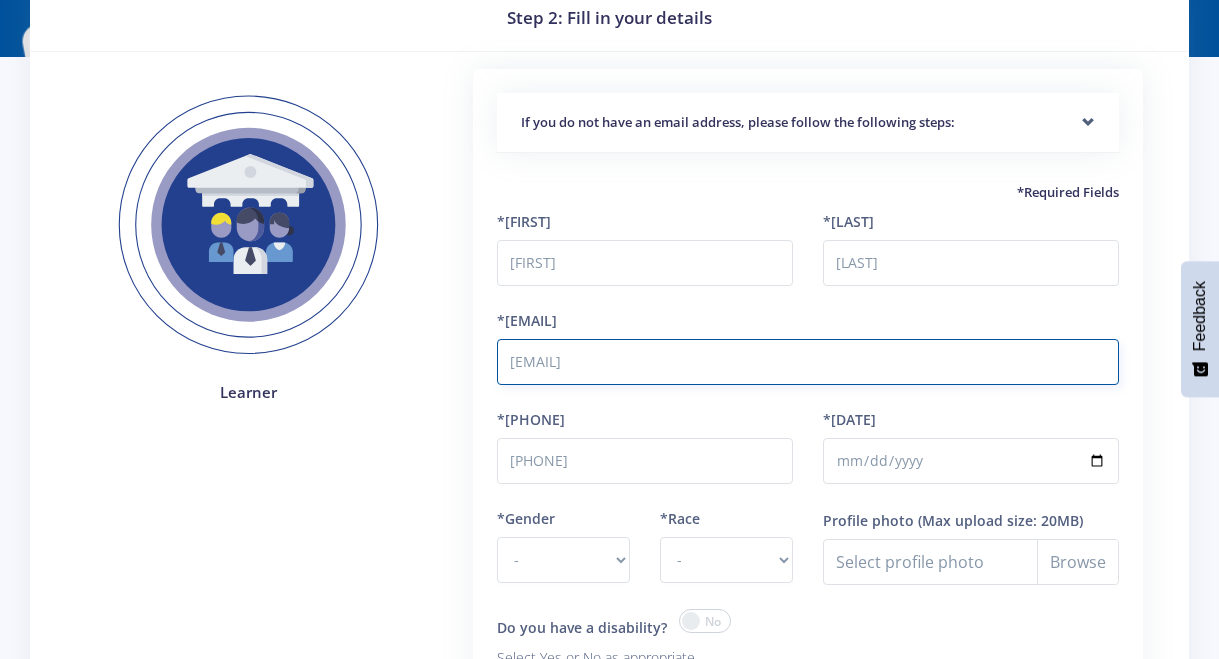 type on "[EMAIL]" 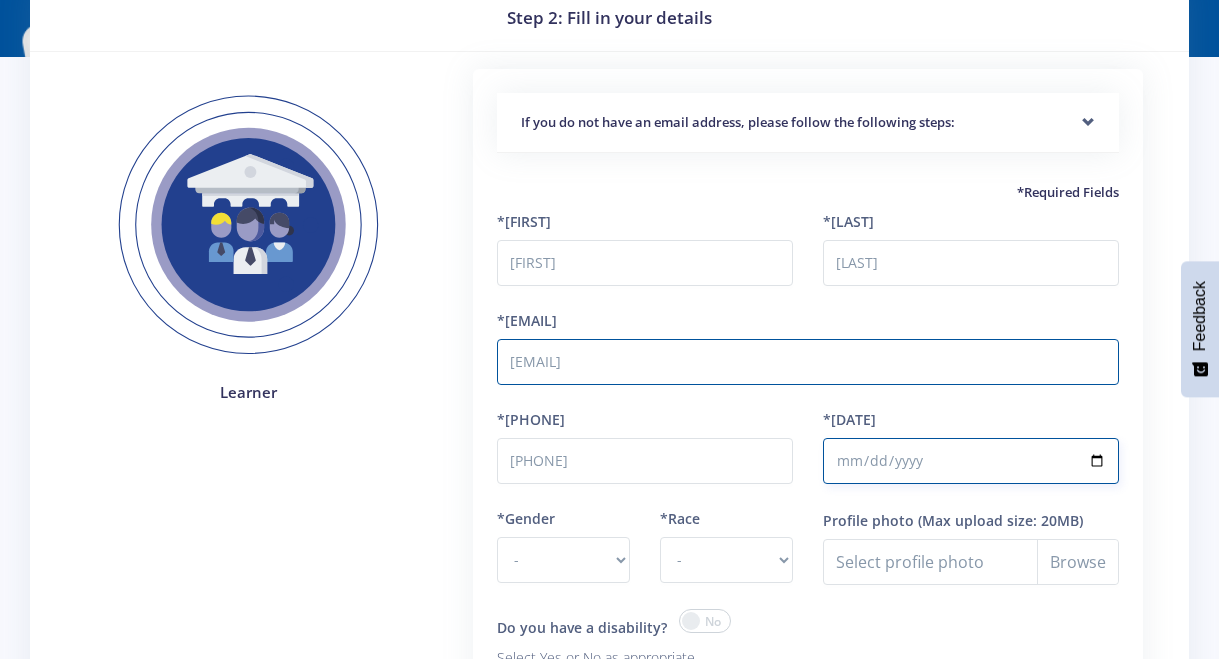 click on "*Date of Birth" at bounding box center [971, 461] 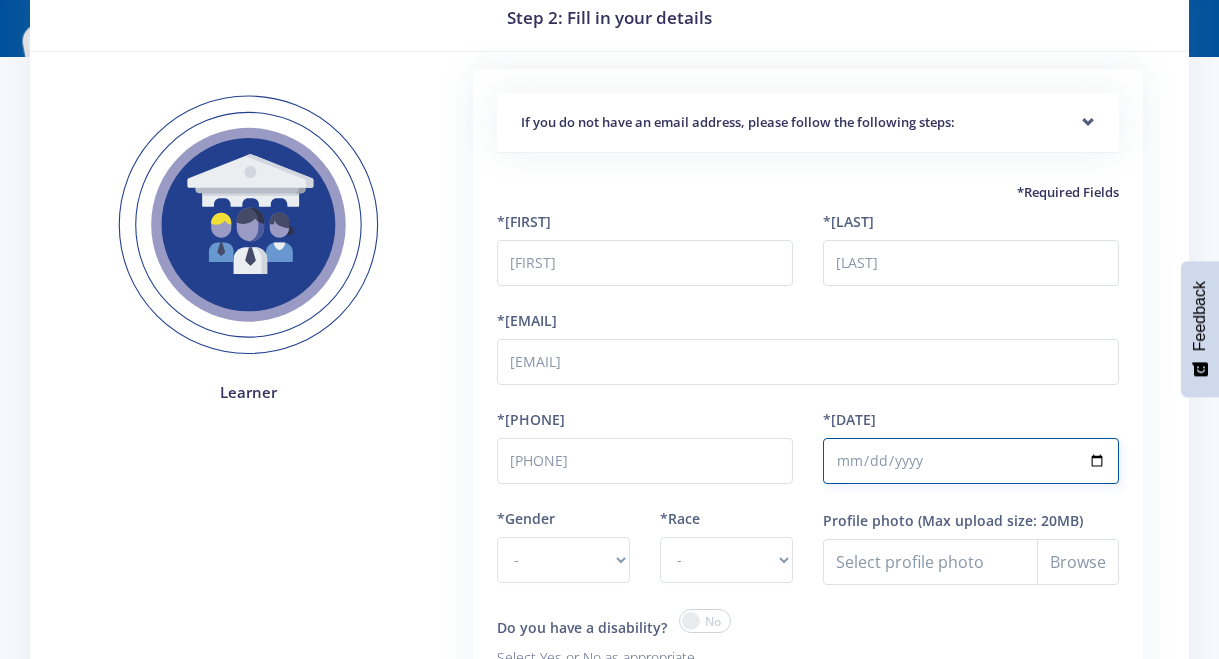 click on "*Date of Birth" at bounding box center (971, 461) 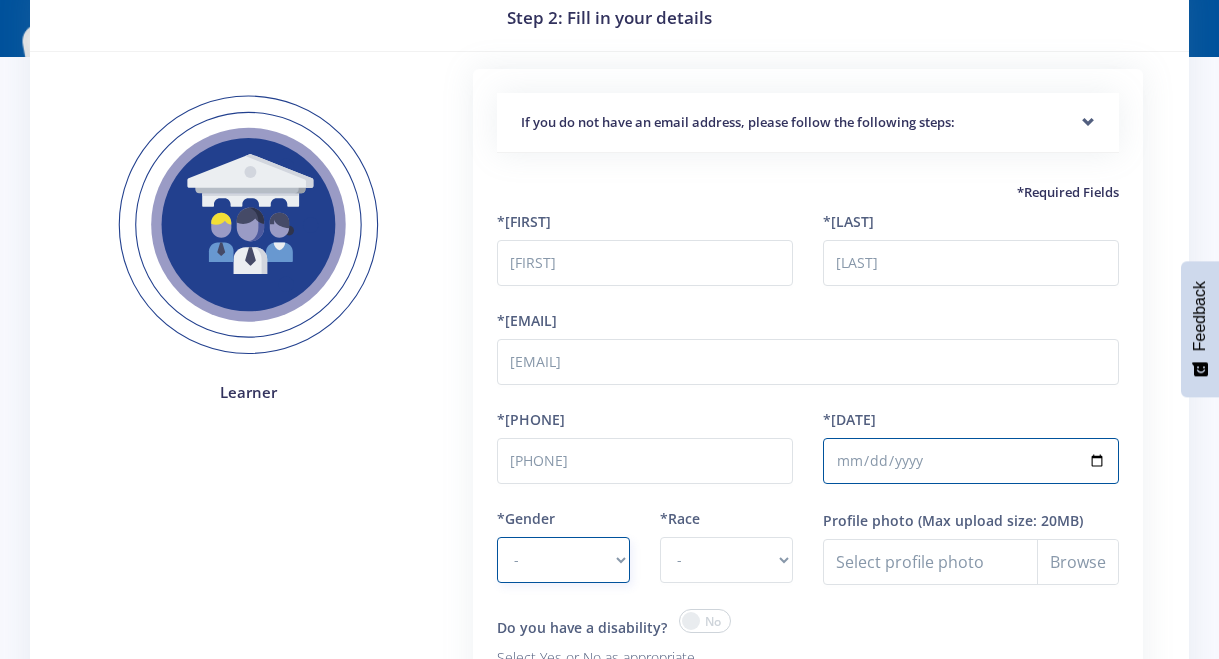 click on "-
Male
Female" at bounding box center [563, 560] 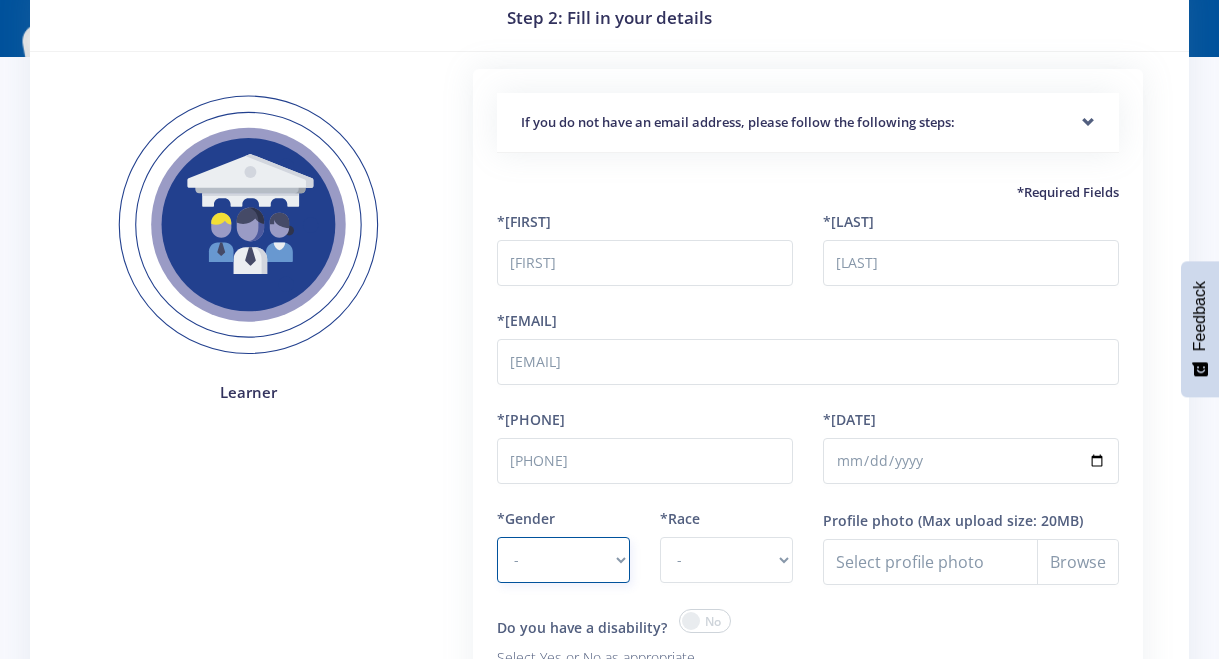 select on "F" 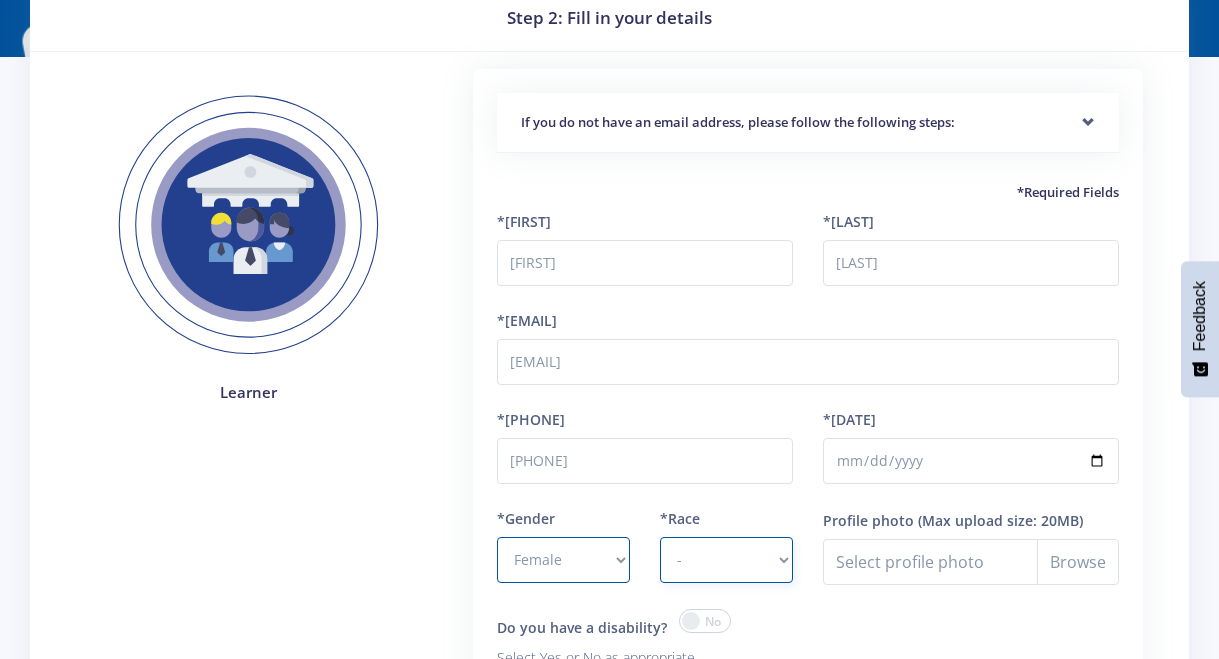 click on "-
African
Asian
Coloured
Indian
White
Other" at bounding box center [726, 560] 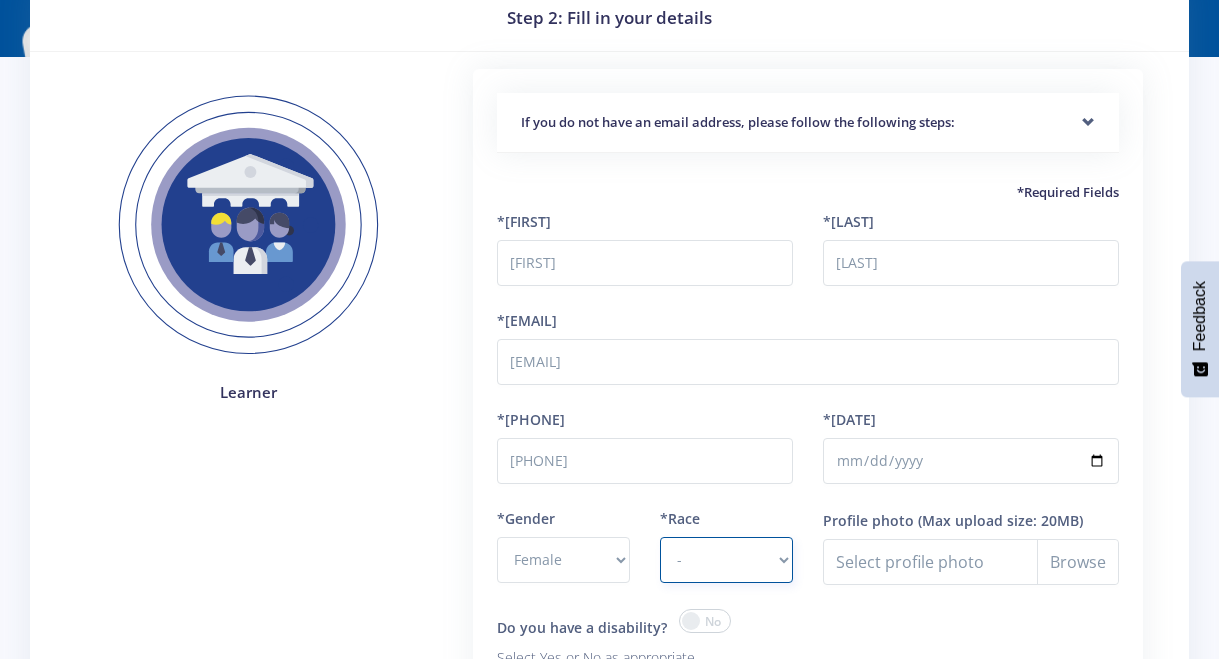 select on "Indian" 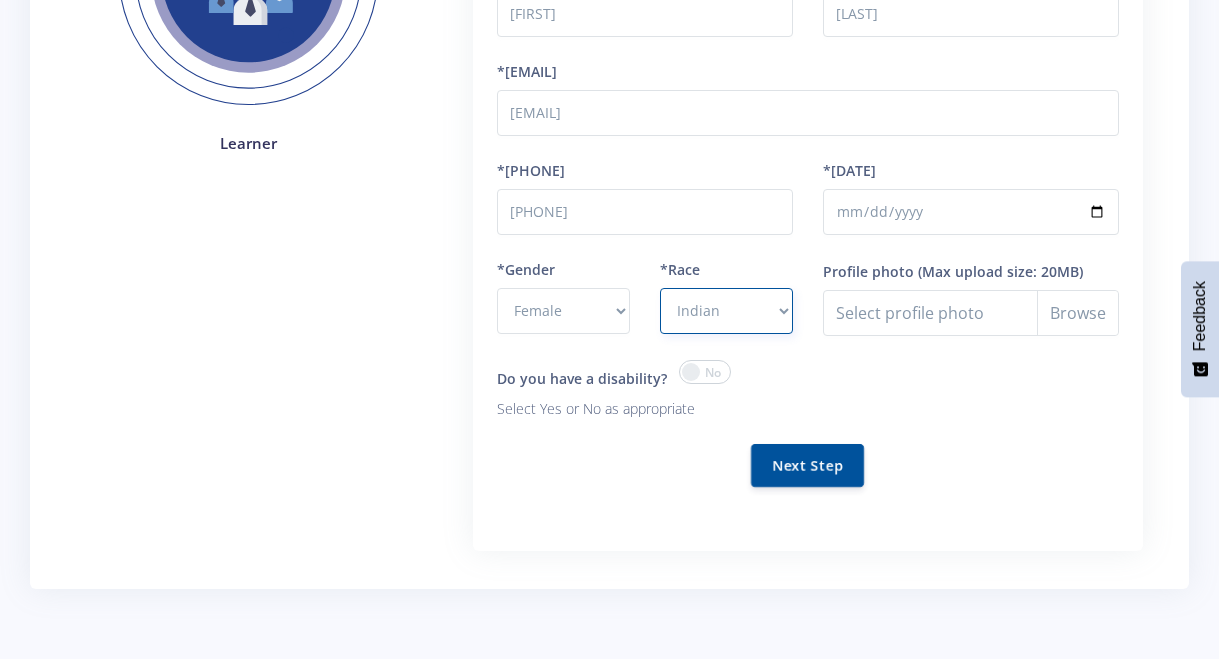 scroll, scrollTop: 342, scrollLeft: 0, axis: vertical 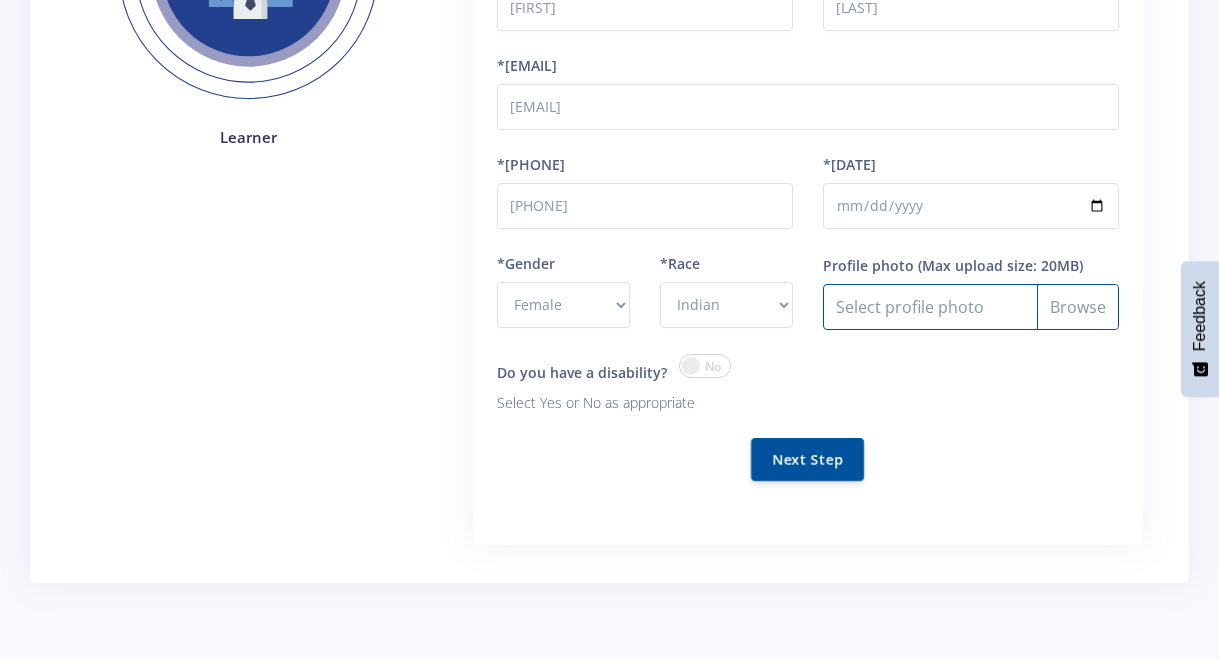 click on "Profile photo" at bounding box center [971, 307] 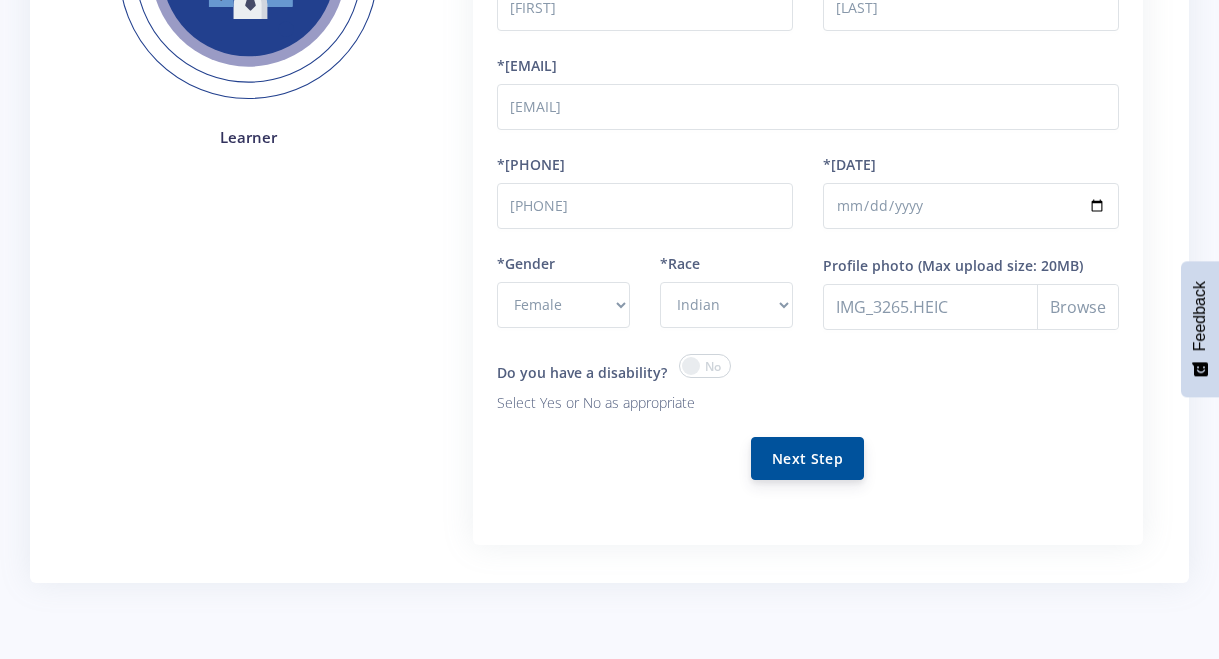 click on "Next
Step" at bounding box center [807, 458] 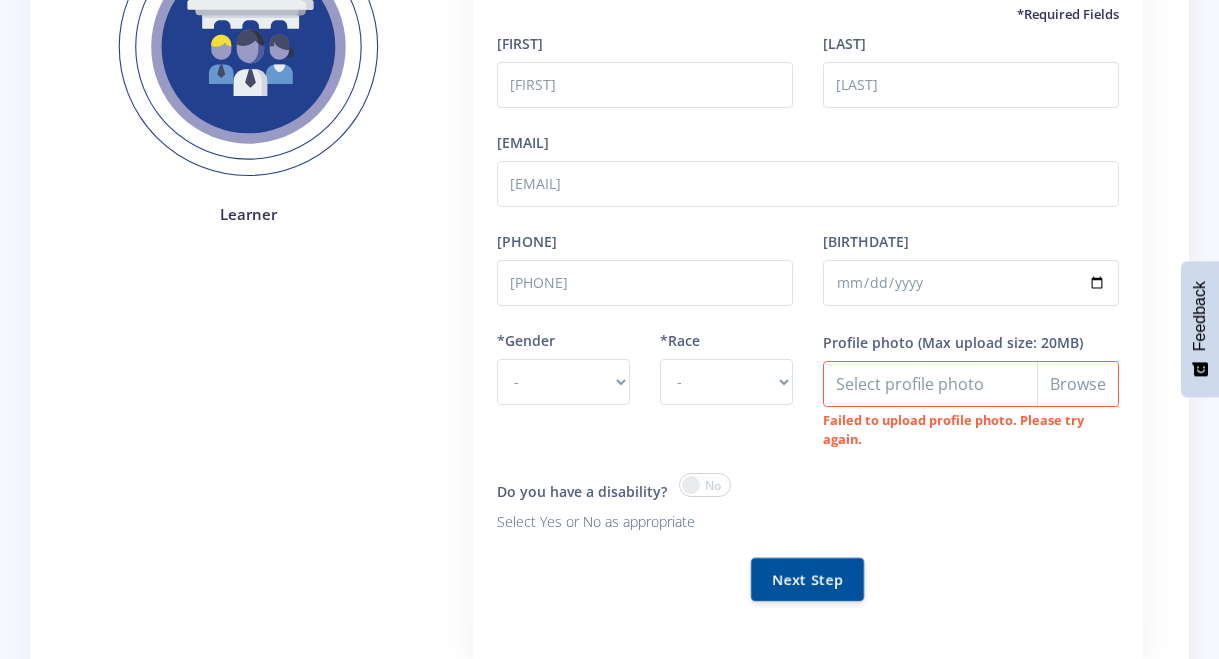 scroll, scrollTop: 395, scrollLeft: 0, axis: vertical 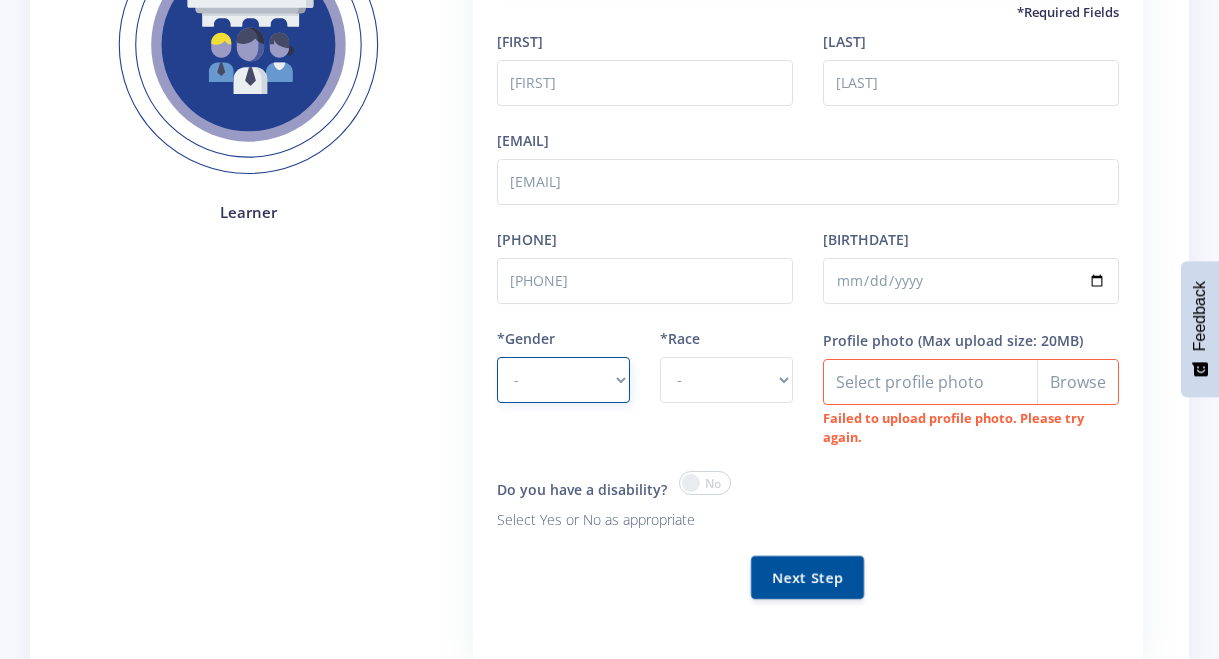 click on "-
Male
Female" at bounding box center (563, 380) 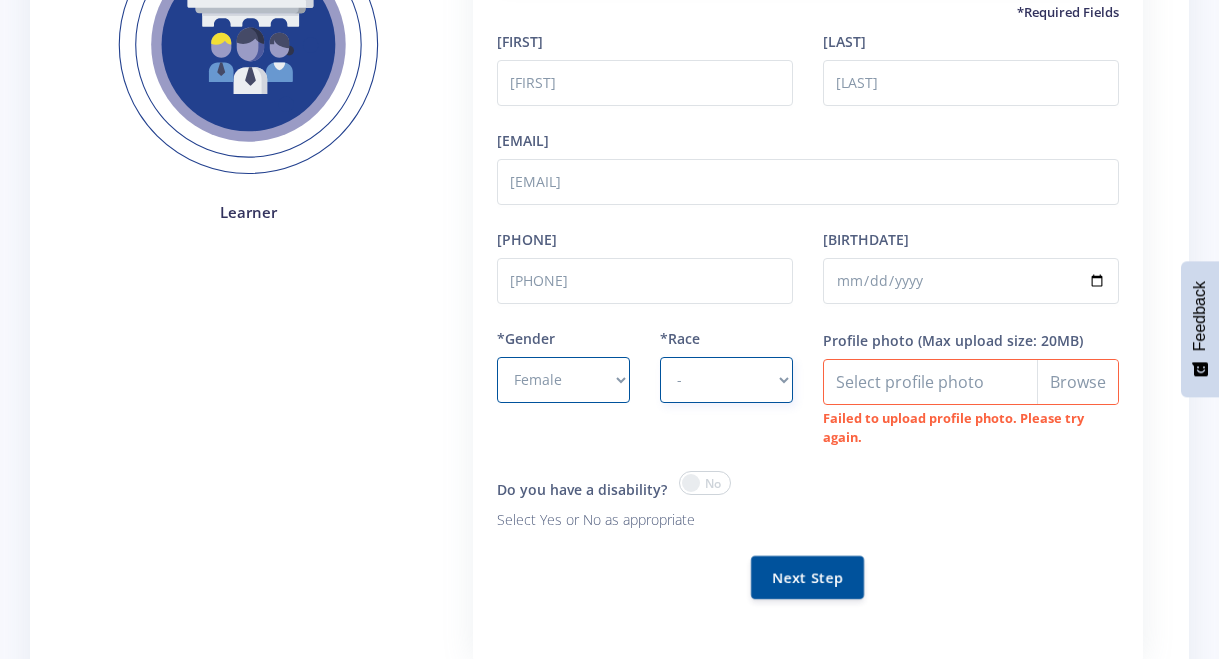 click on "-
African
Asian
Coloured
Indian
White
Other" at bounding box center [726, 380] 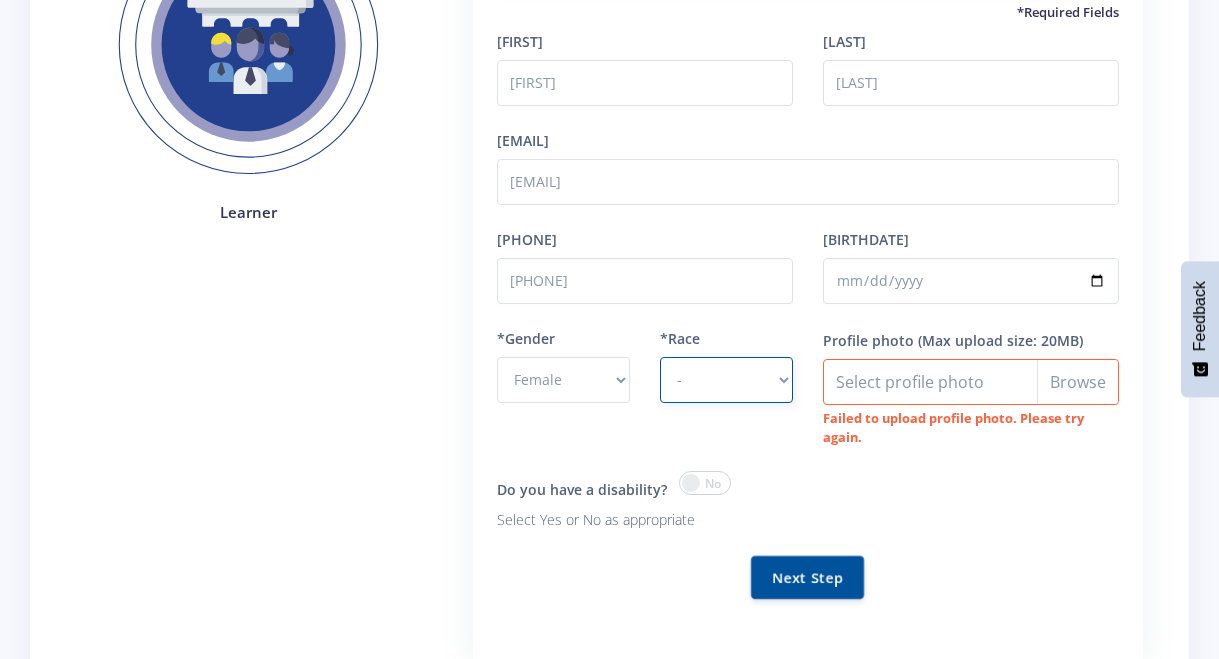 select on "Indian" 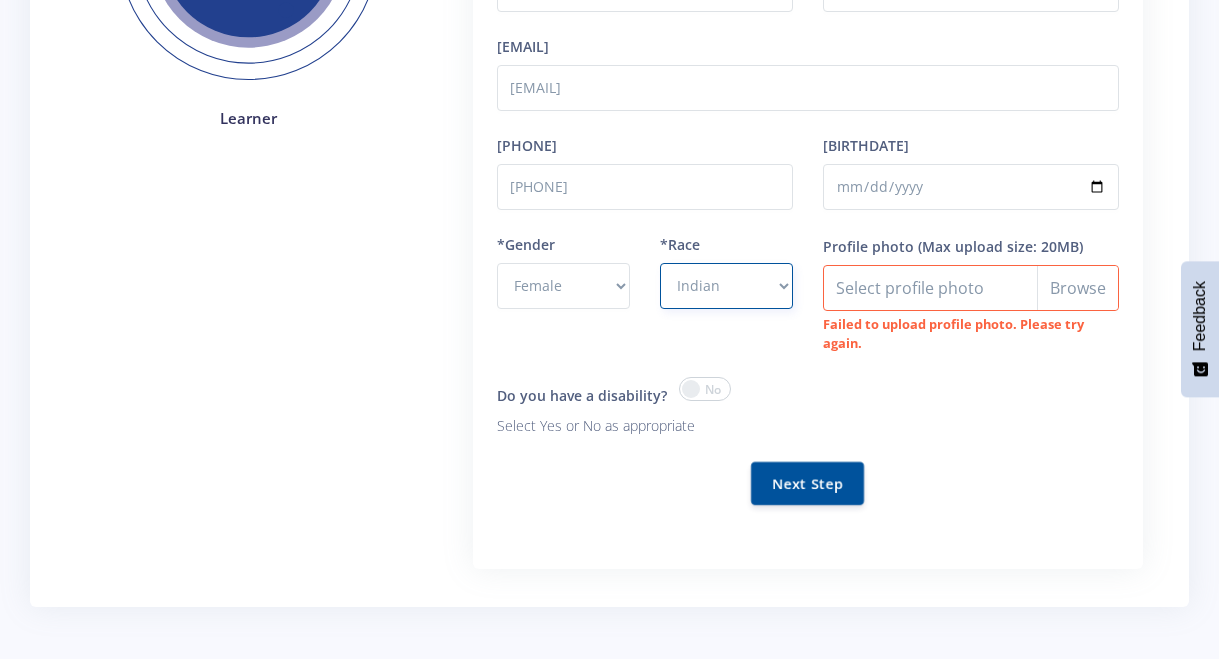 scroll, scrollTop: 512, scrollLeft: 0, axis: vertical 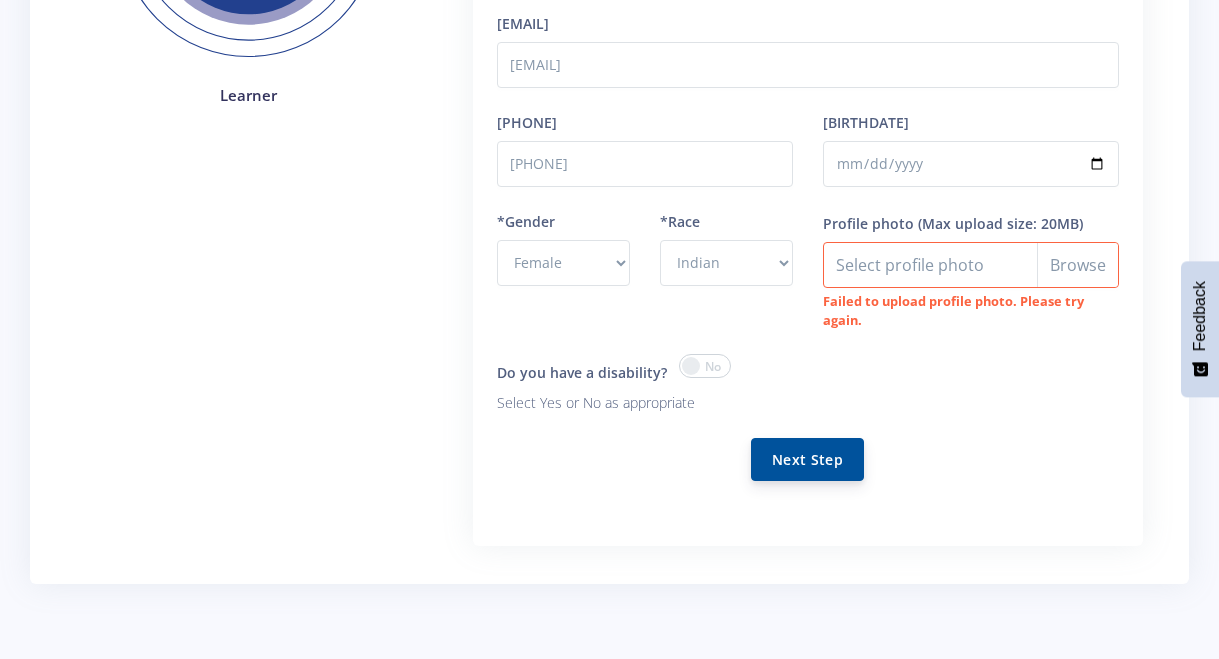 click on "Next
Step" at bounding box center [807, 459] 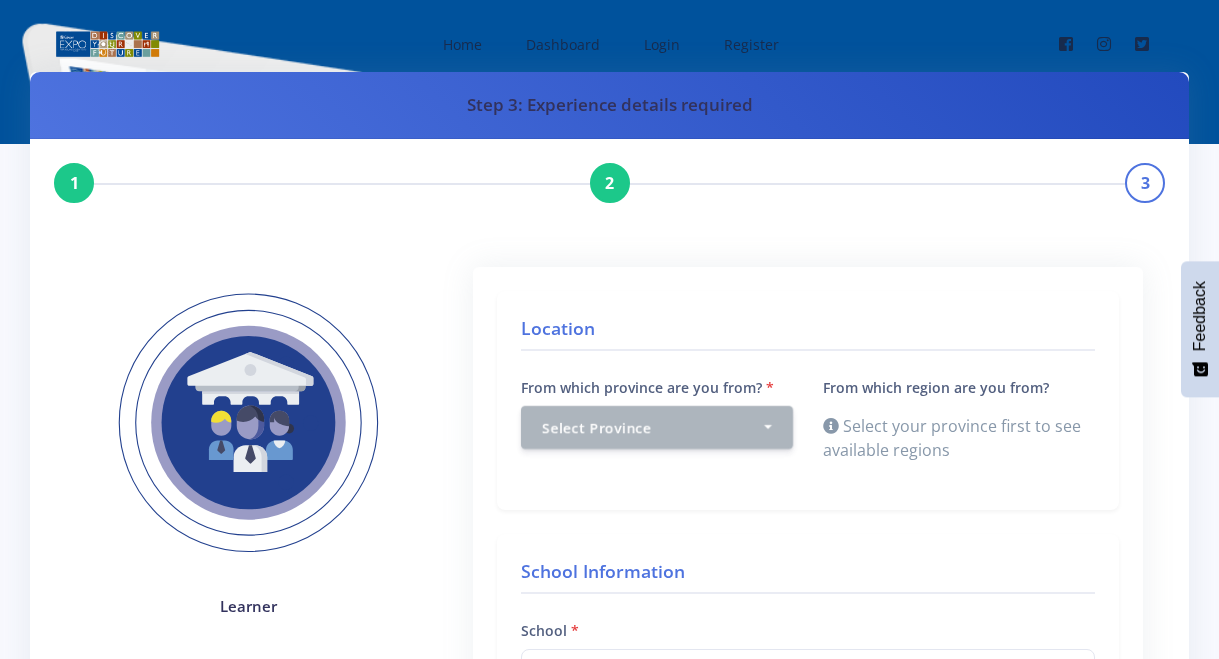 scroll, scrollTop: 0, scrollLeft: 0, axis: both 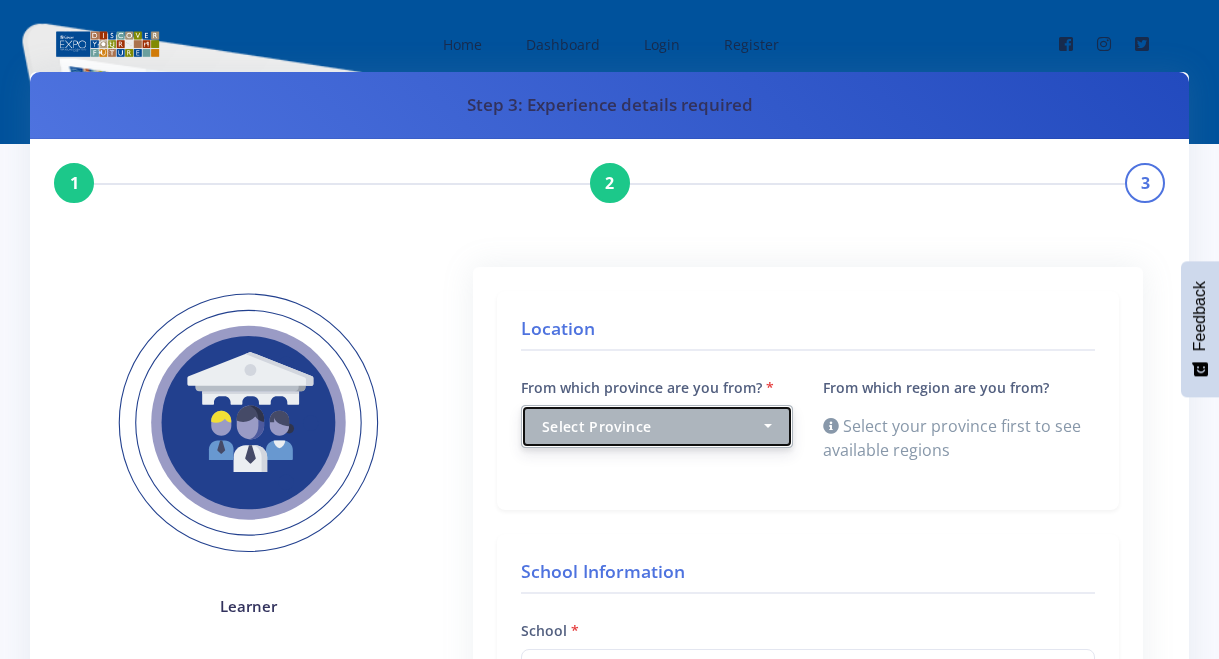 click on "Select Province" at bounding box center [651, 426] 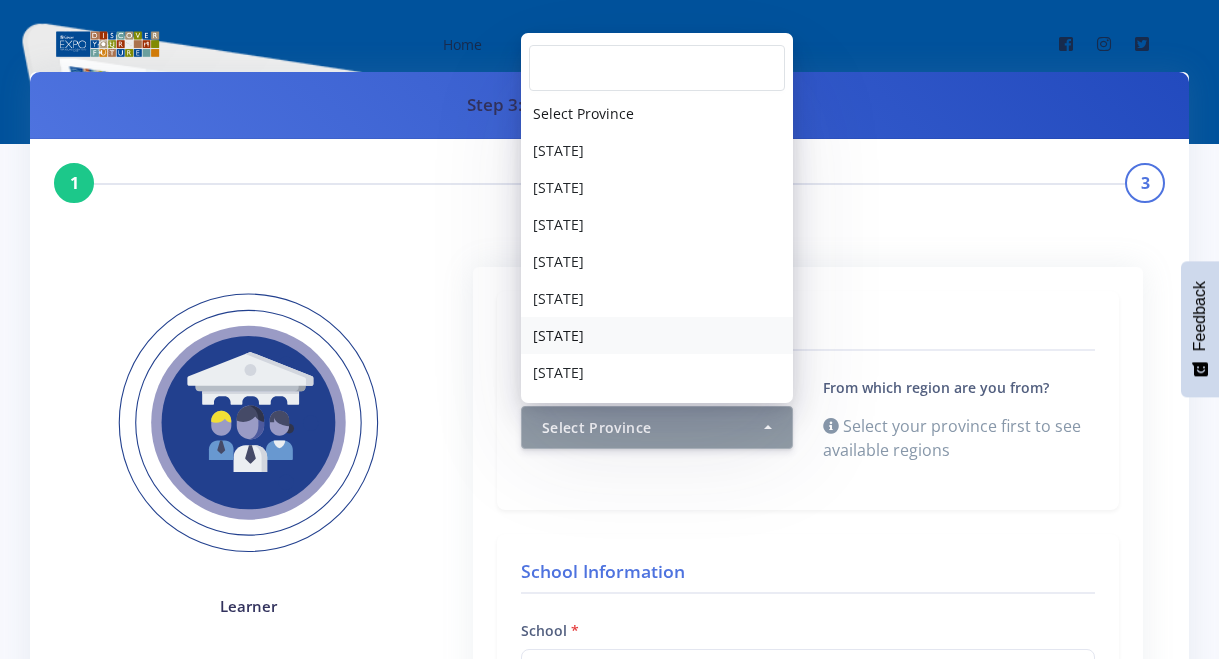 click on "[STATE]" at bounding box center [558, 335] 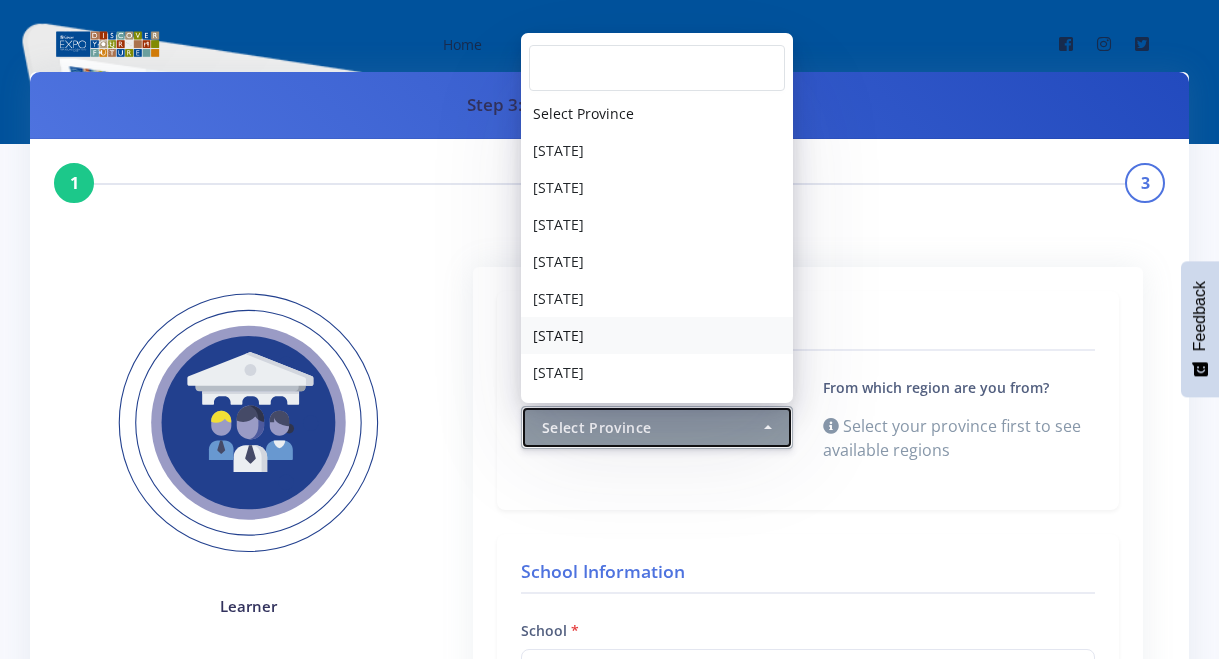 select on "6" 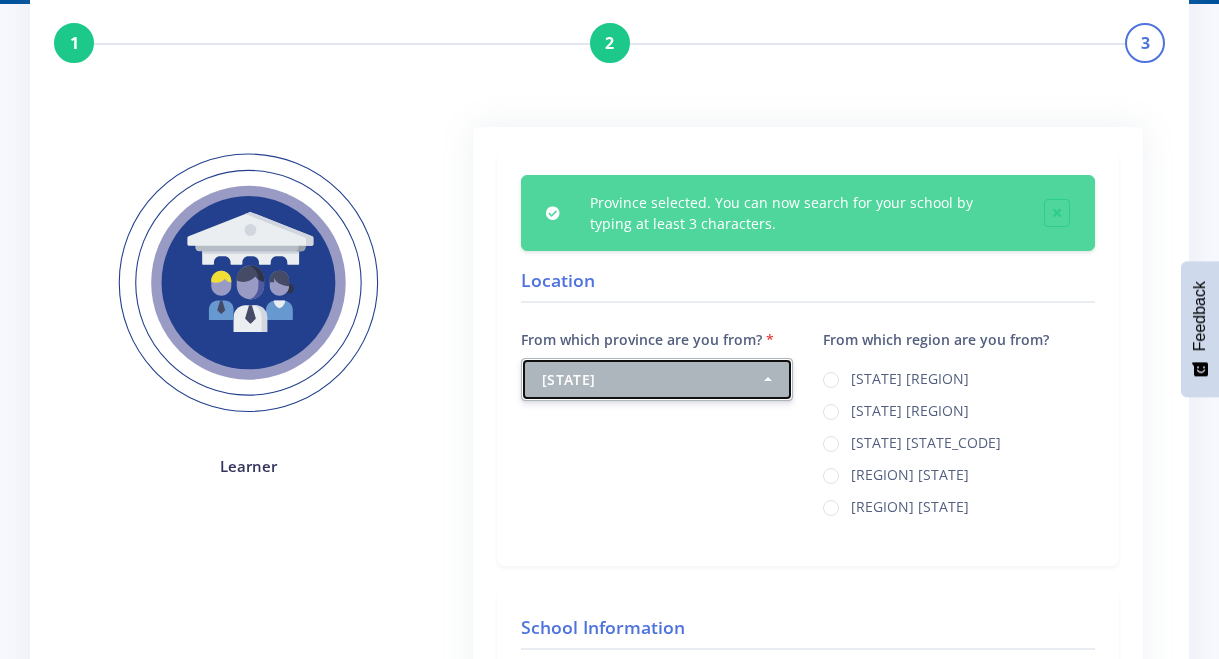 scroll, scrollTop: 143, scrollLeft: 0, axis: vertical 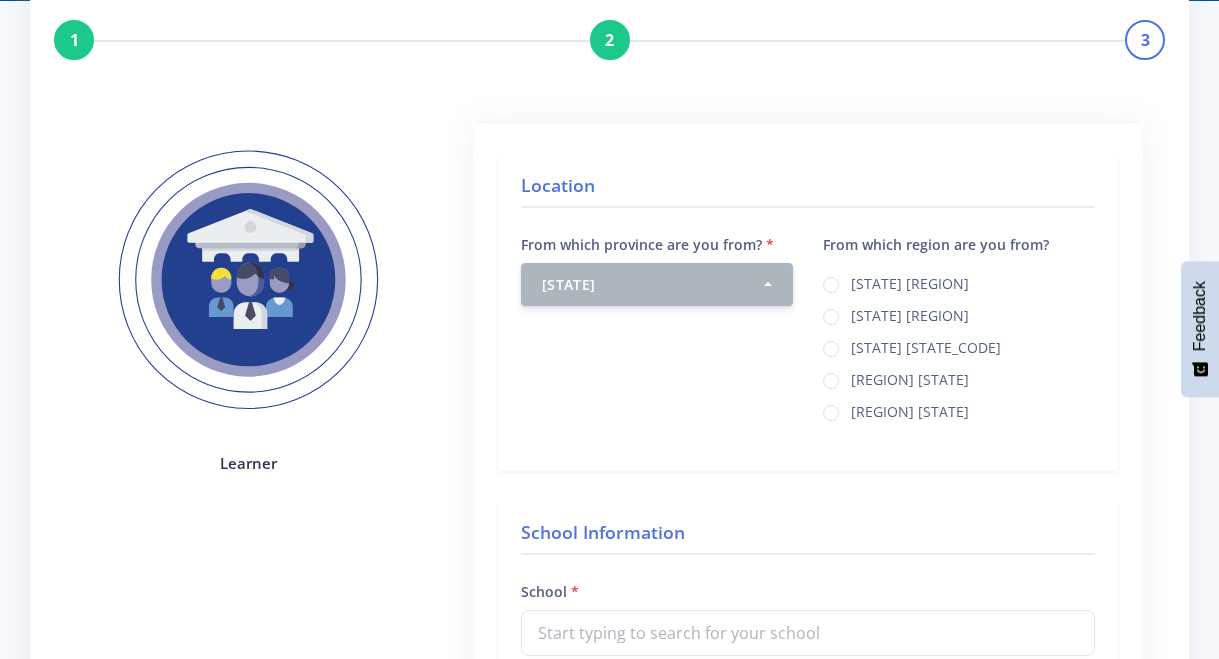 click on "[STATE] [REGION]" at bounding box center [910, 281] 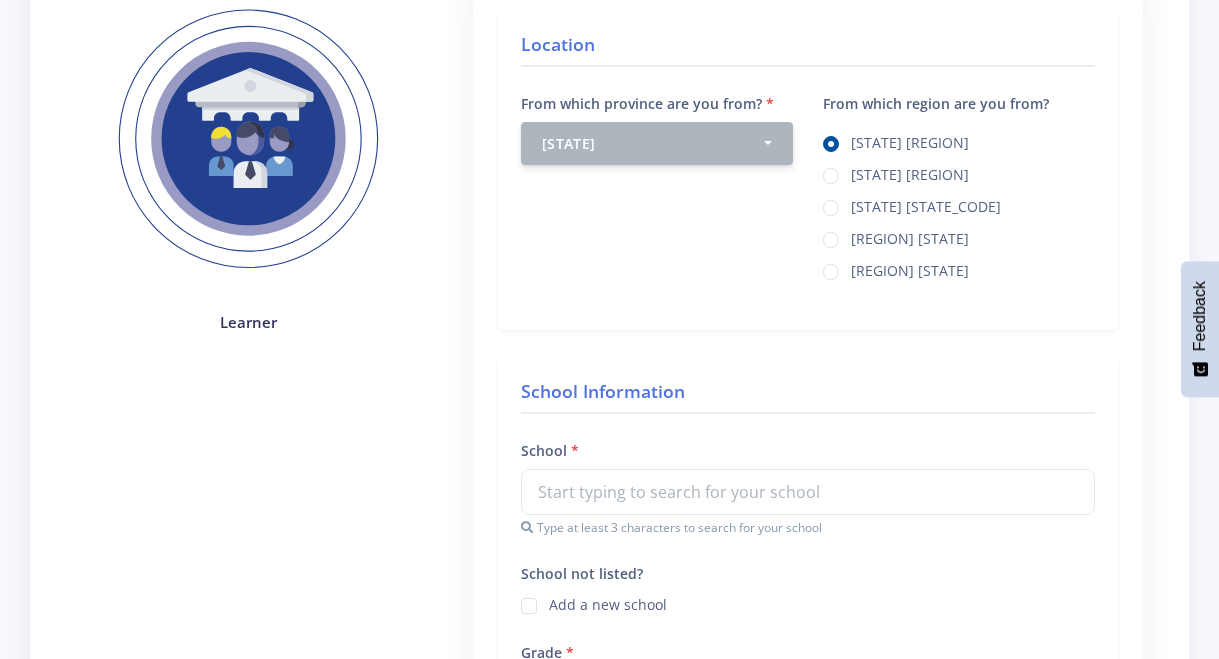 scroll, scrollTop: 288, scrollLeft: 0, axis: vertical 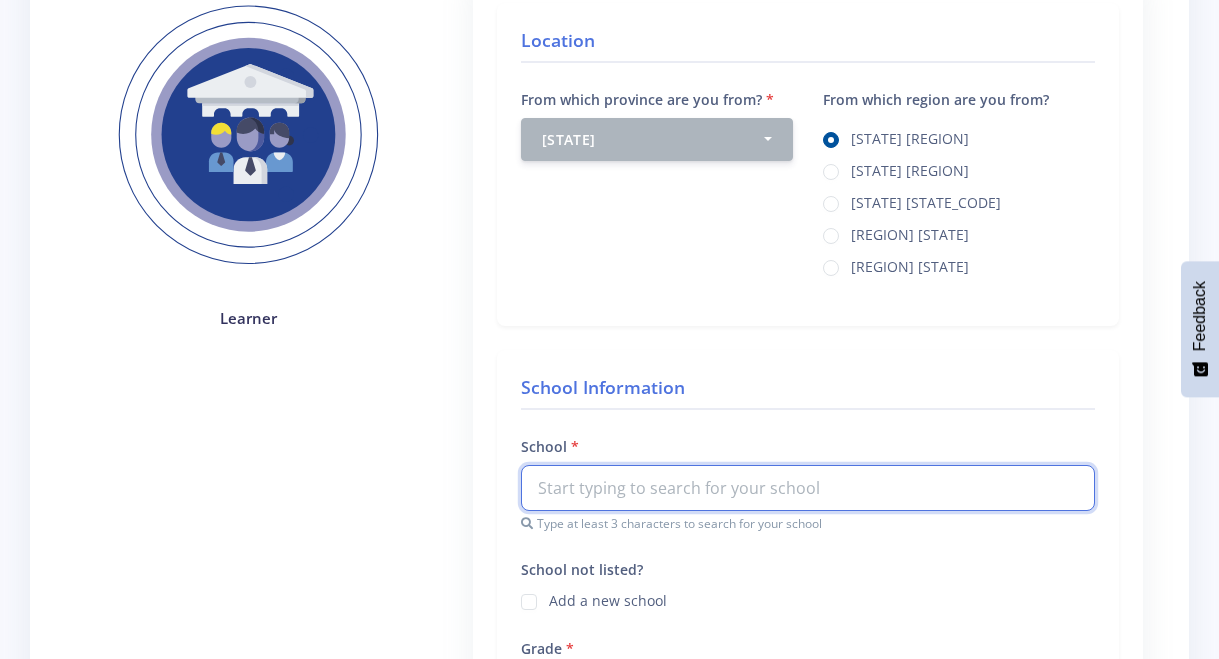 click at bounding box center (808, 488) 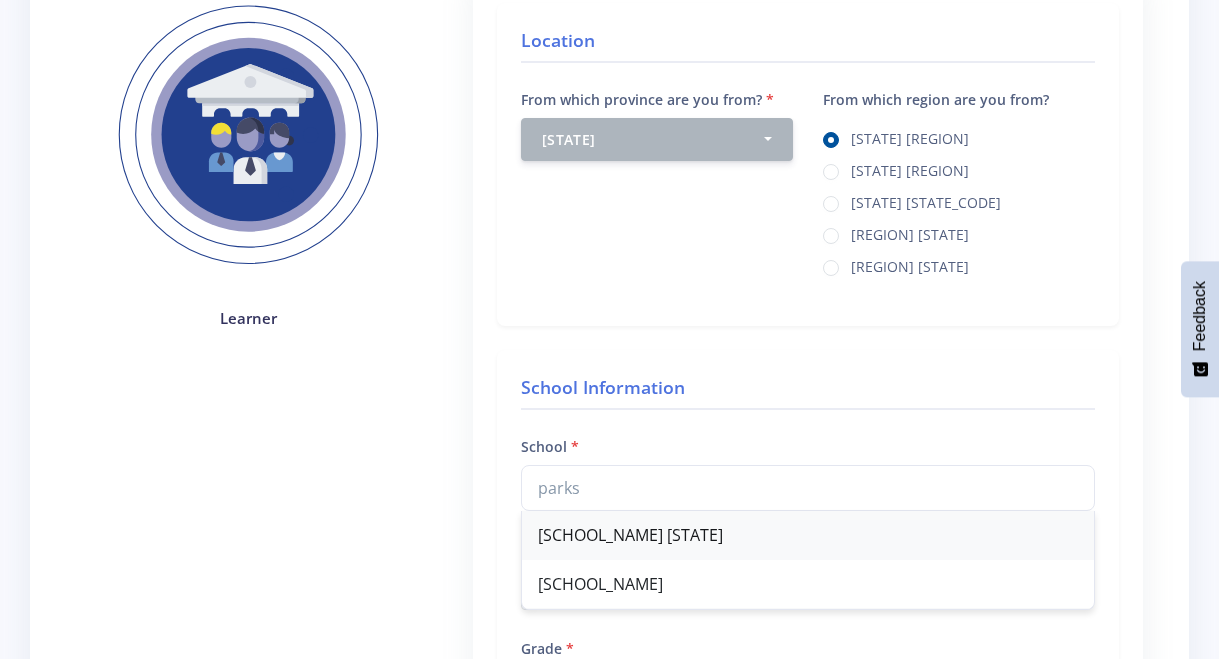 click on "[SCHOOL_NAME] [STATE]" at bounding box center [808, 535] 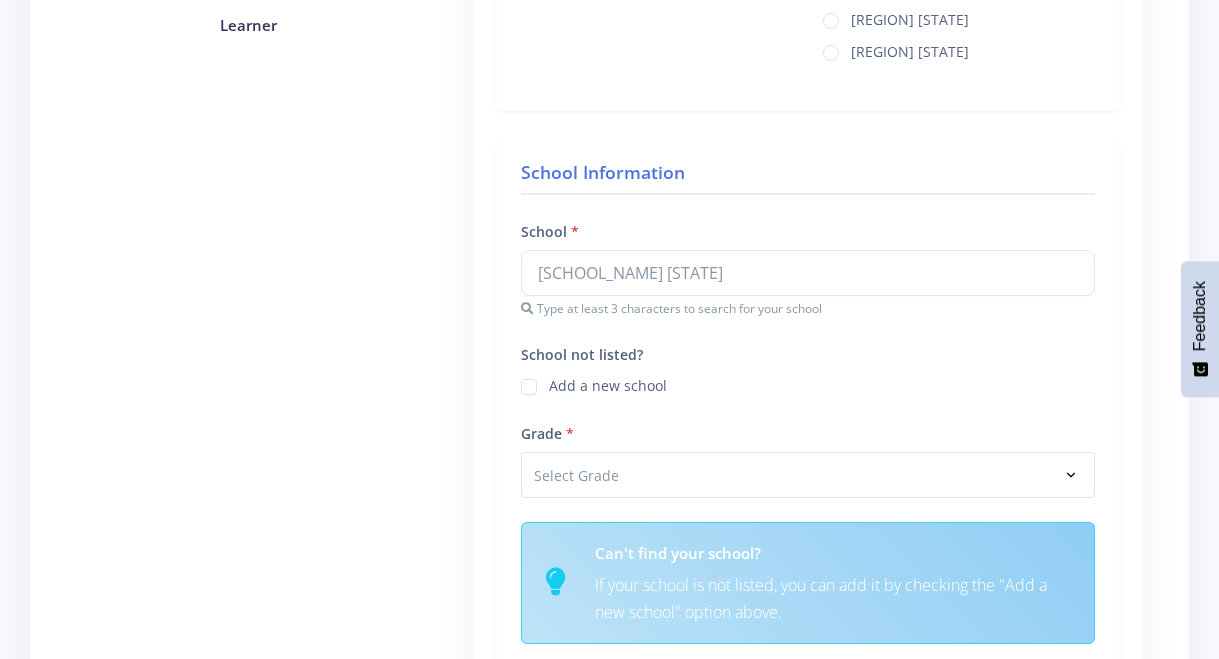 scroll, scrollTop: 583, scrollLeft: 0, axis: vertical 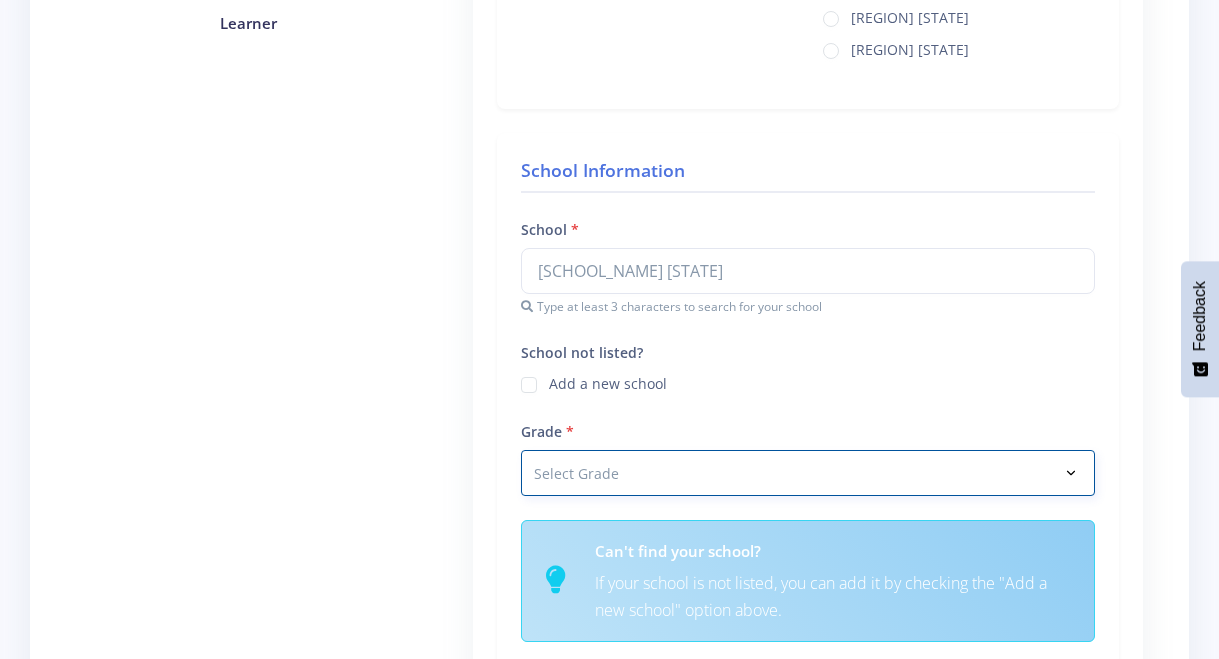 click on "Select Grade
Grade 4
Grade 5
Grade 6
Grade 7" at bounding box center (808, 473) 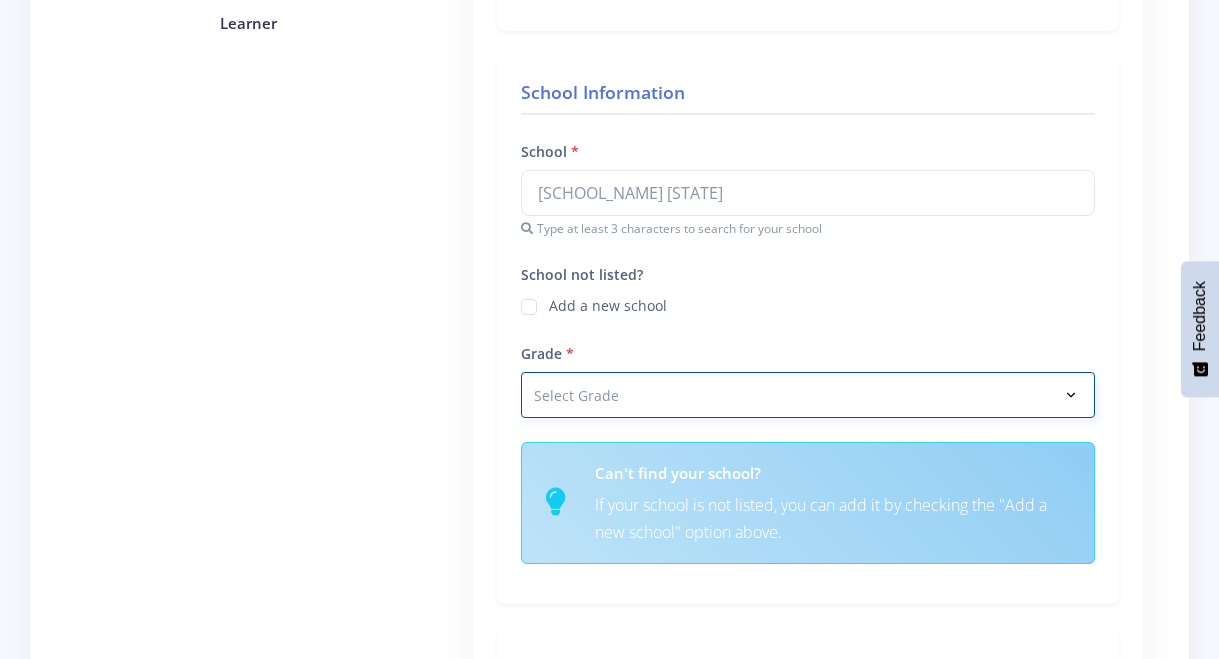 select on "Grade 5" 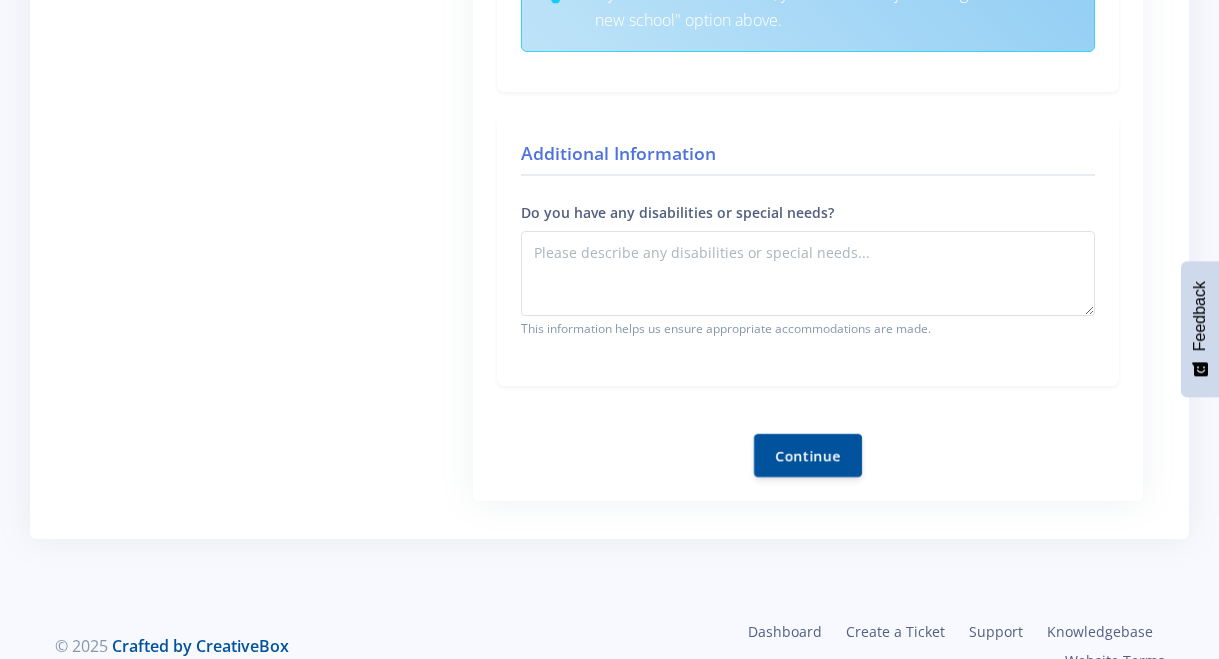 scroll, scrollTop: 1097, scrollLeft: 0, axis: vertical 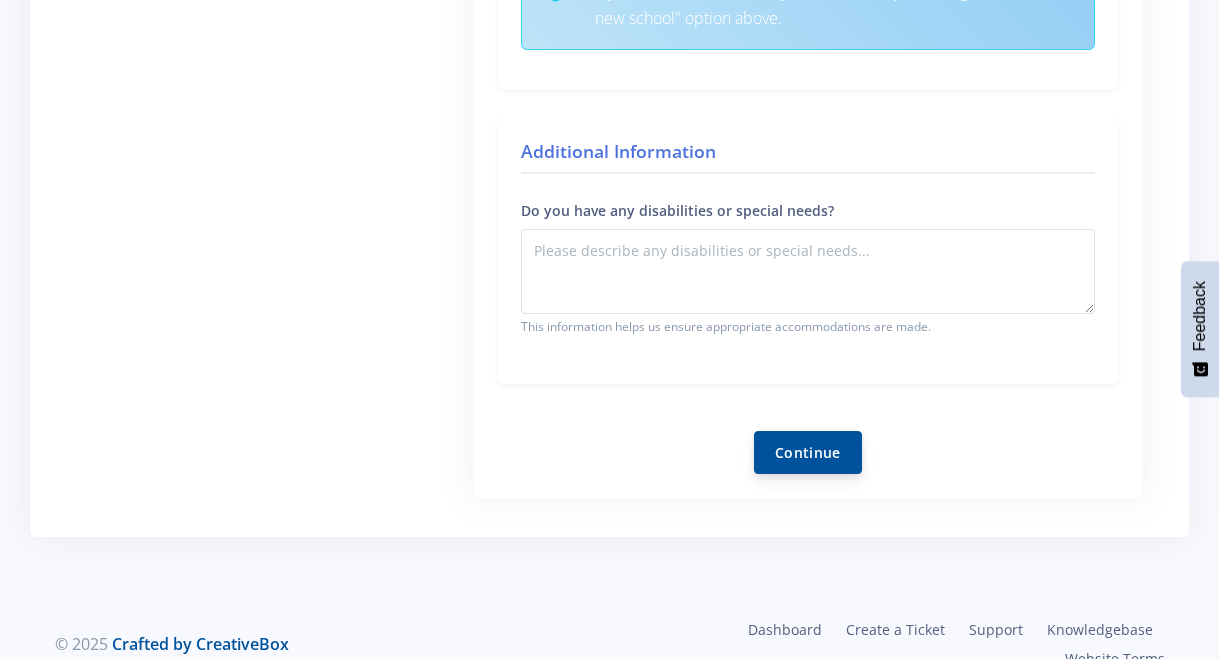 click on "Continue" at bounding box center [808, 452] 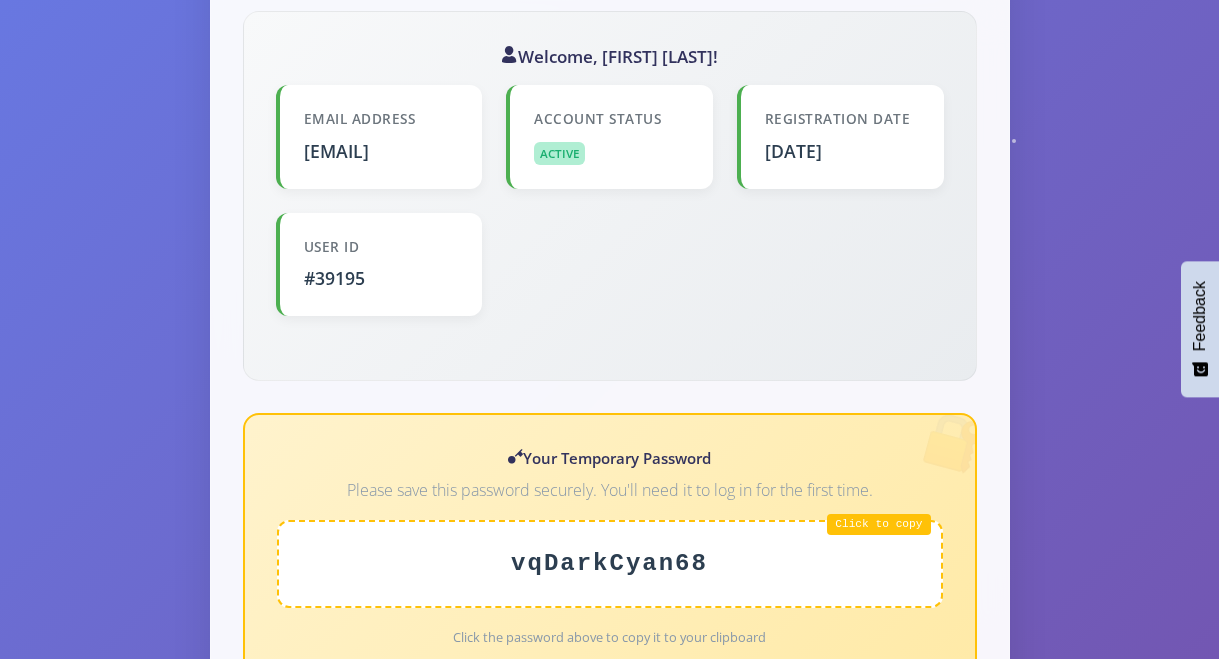 scroll, scrollTop: 527, scrollLeft: 0, axis: vertical 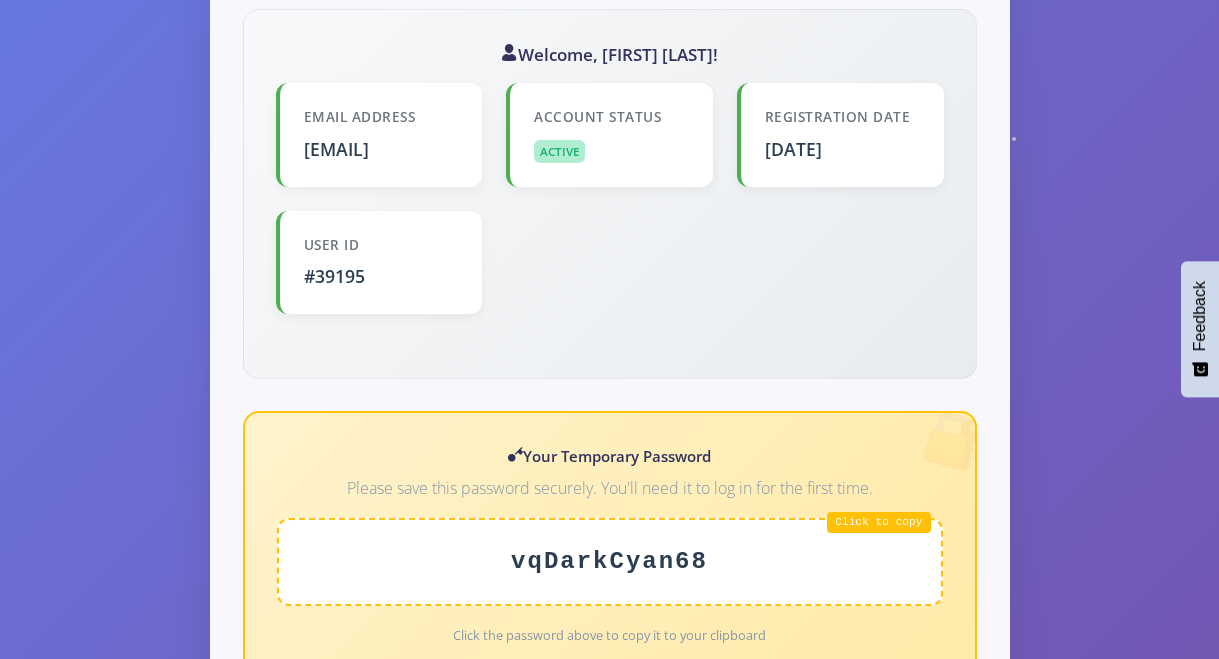 click on "vqDarkCyan68" at bounding box center [610, 562] 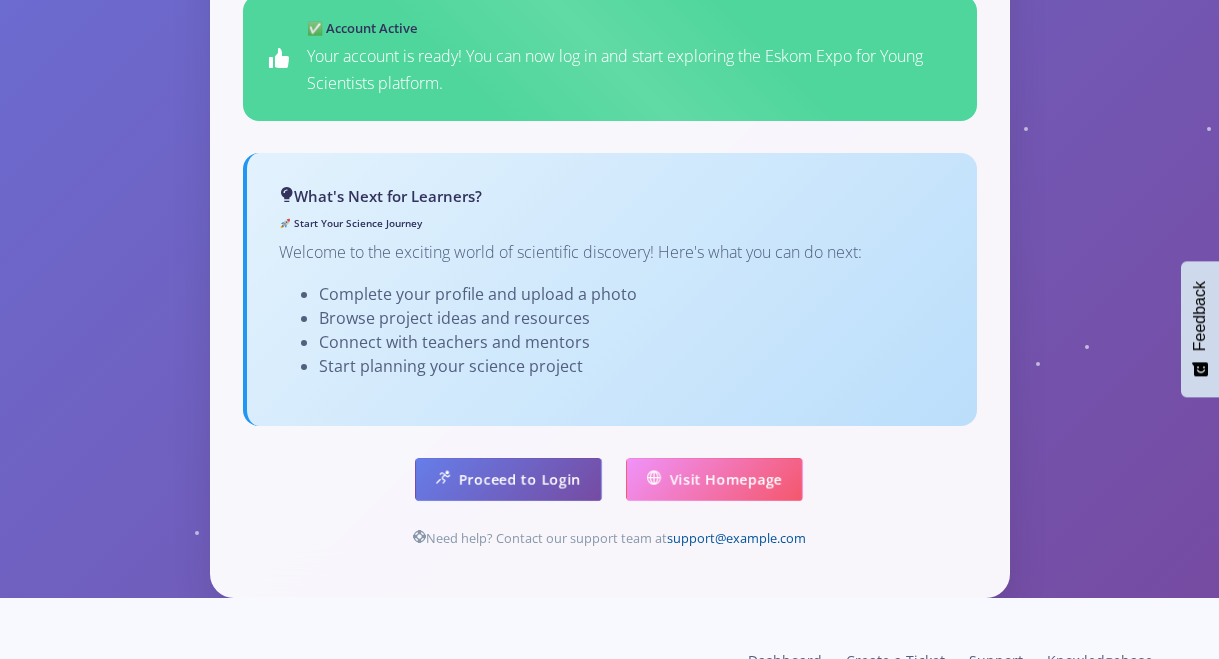 scroll, scrollTop: 1258, scrollLeft: 0, axis: vertical 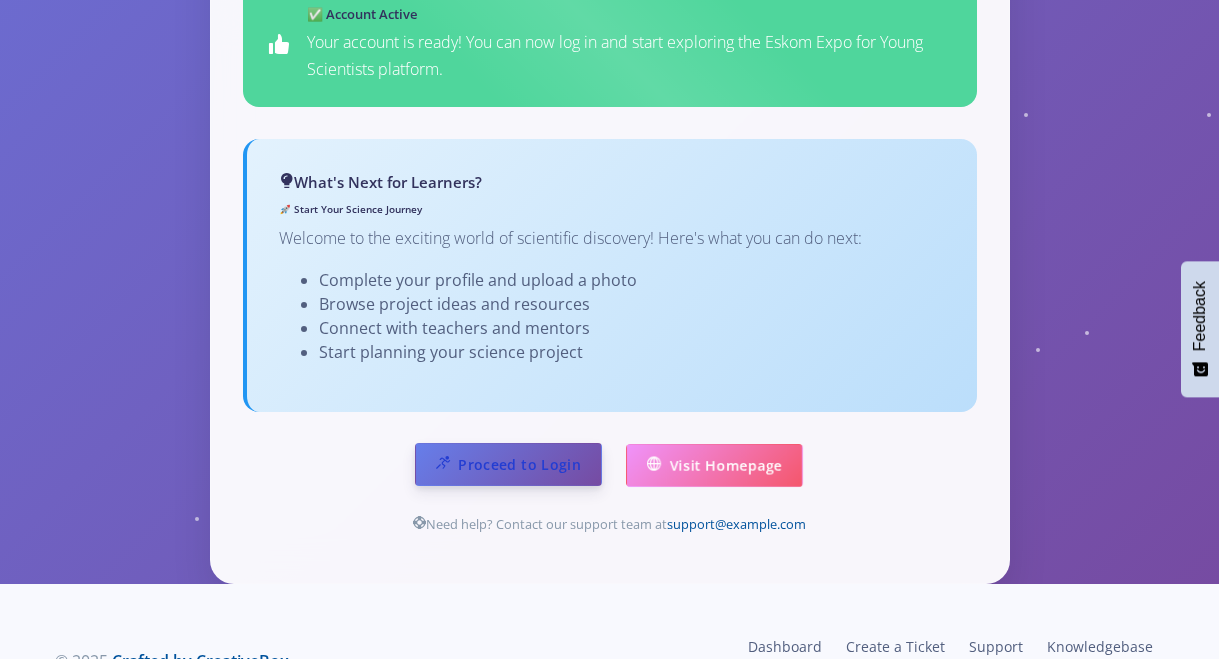 click on "Proceed to Login" at bounding box center [508, 464] 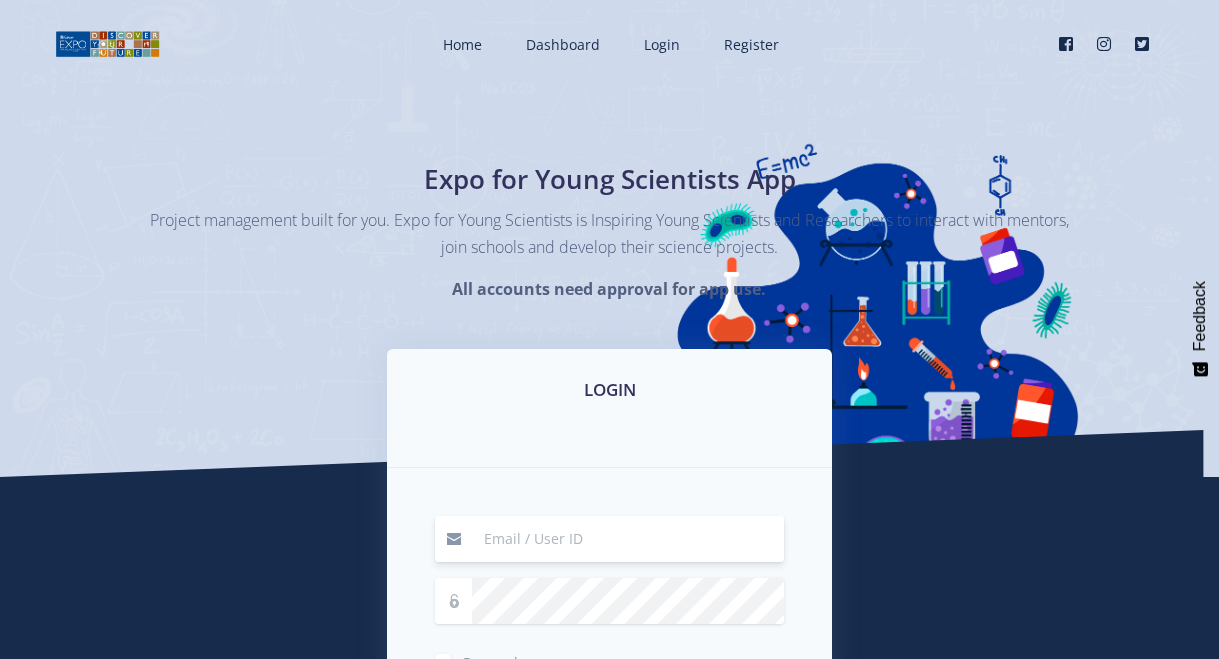 scroll, scrollTop: 0, scrollLeft: 0, axis: both 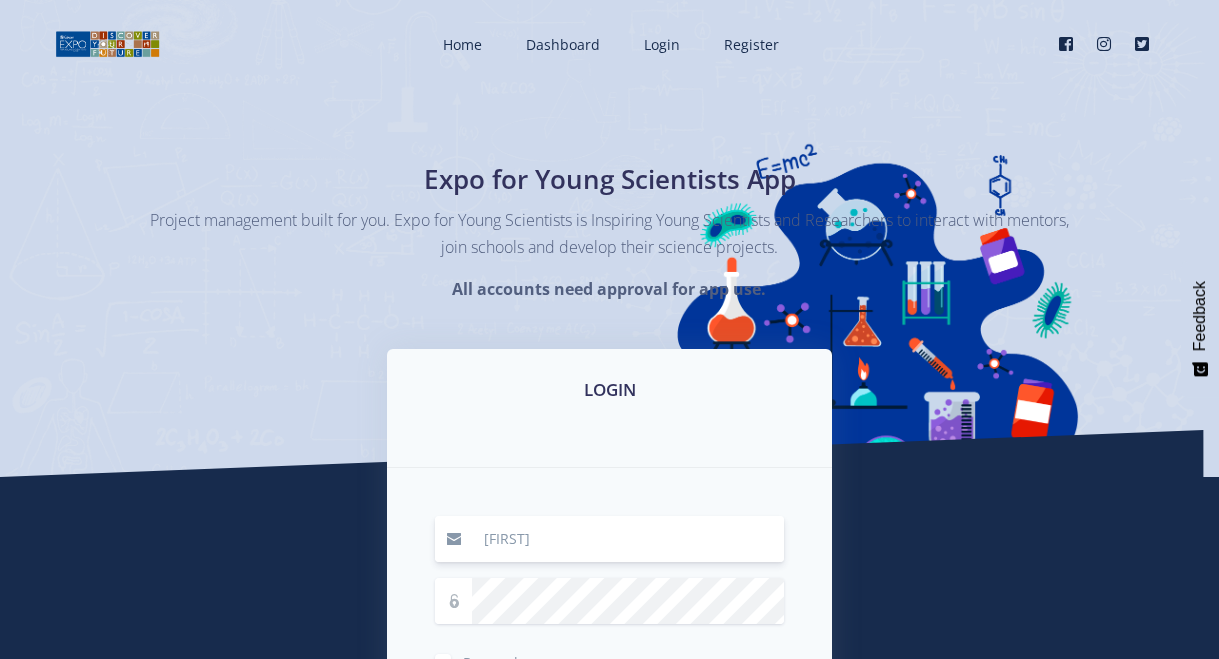 type on "[EMAIL]" 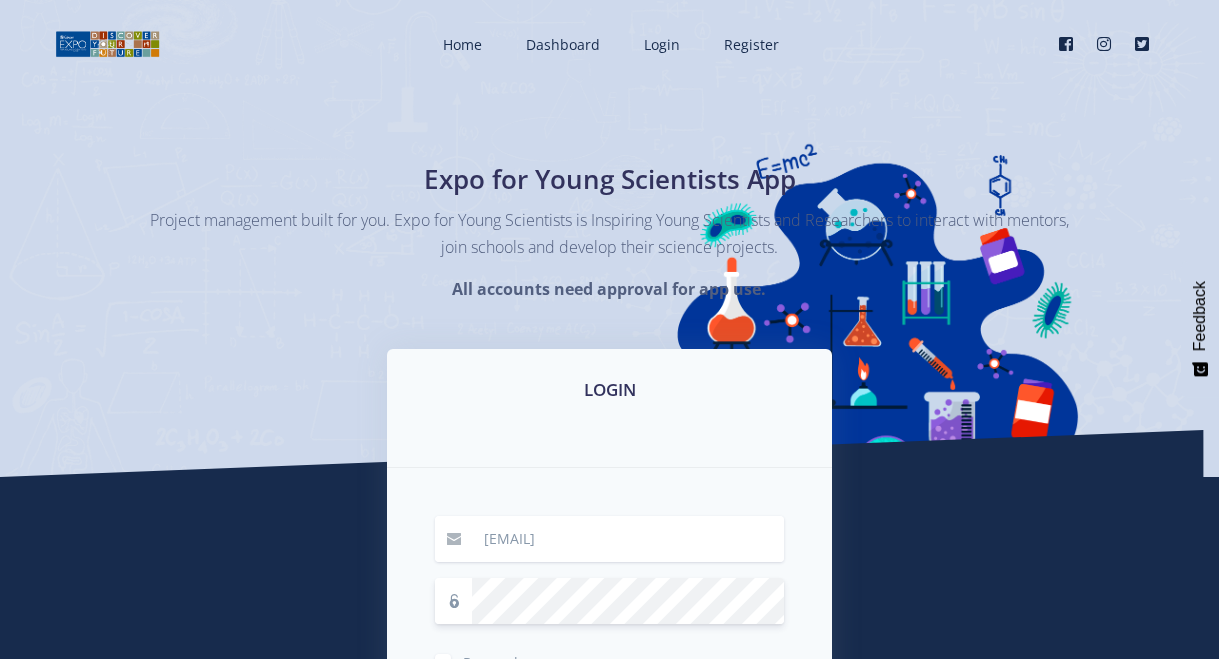 click on "Login" at bounding box center (610, 717) 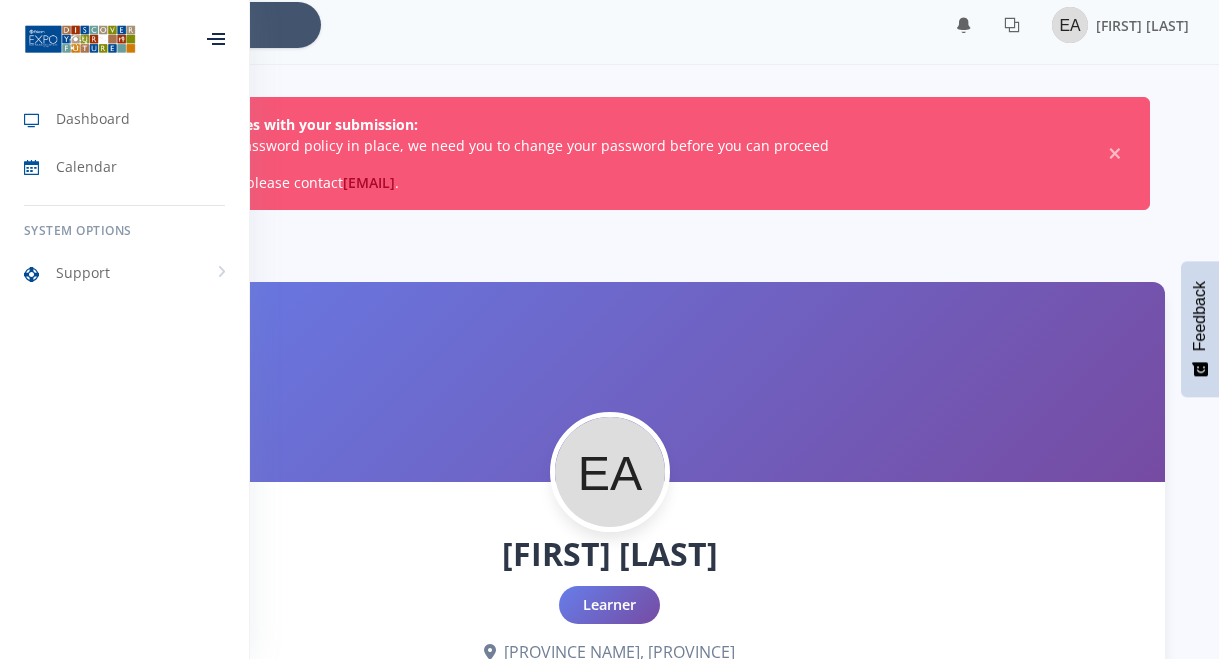 scroll, scrollTop: 21, scrollLeft: 0, axis: vertical 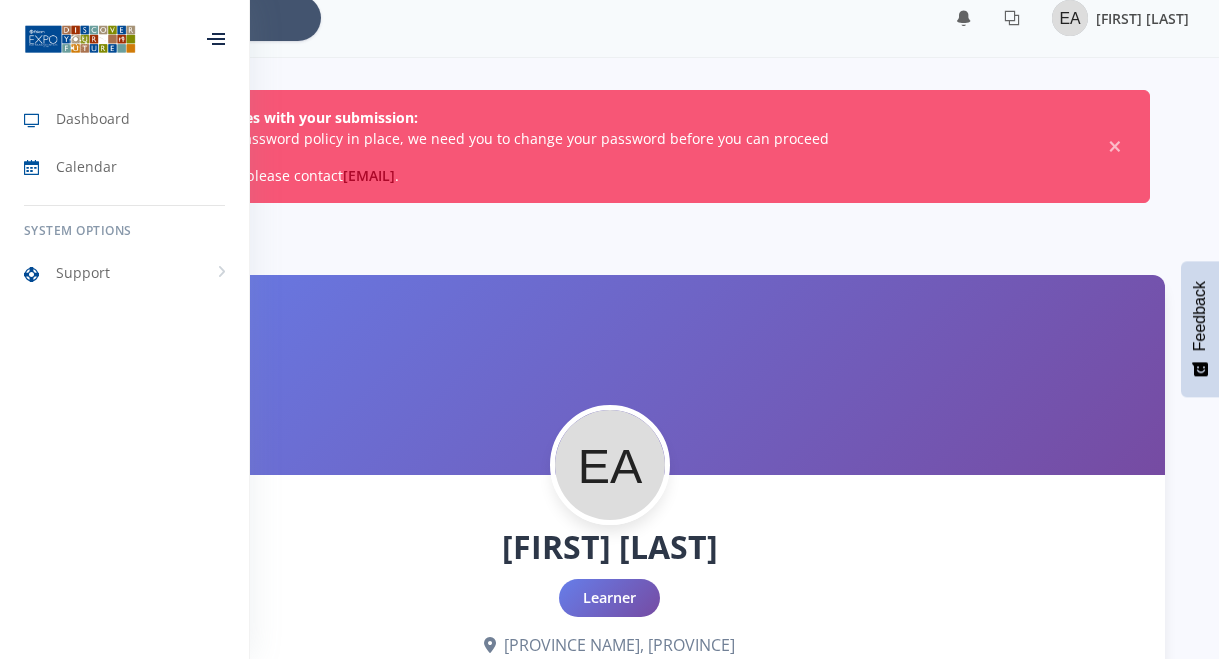 click on "[FIRST] [LAST]" at bounding box center [1142, 18] 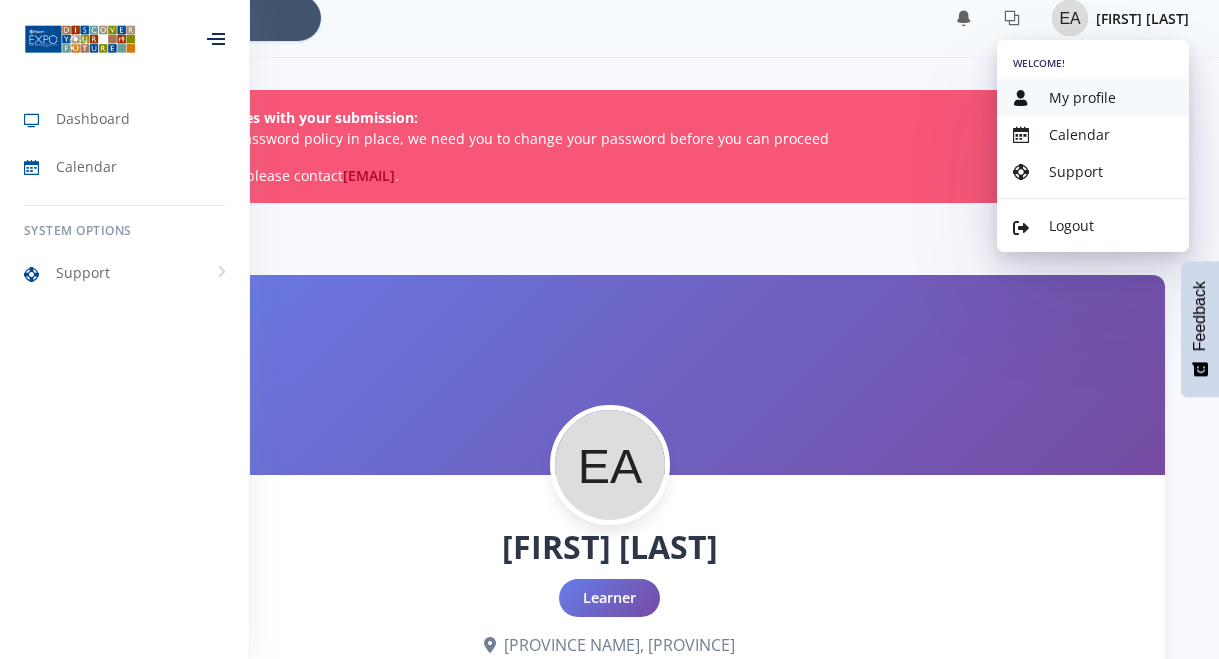 click on "My profile" at bounding box center [1082, 97] 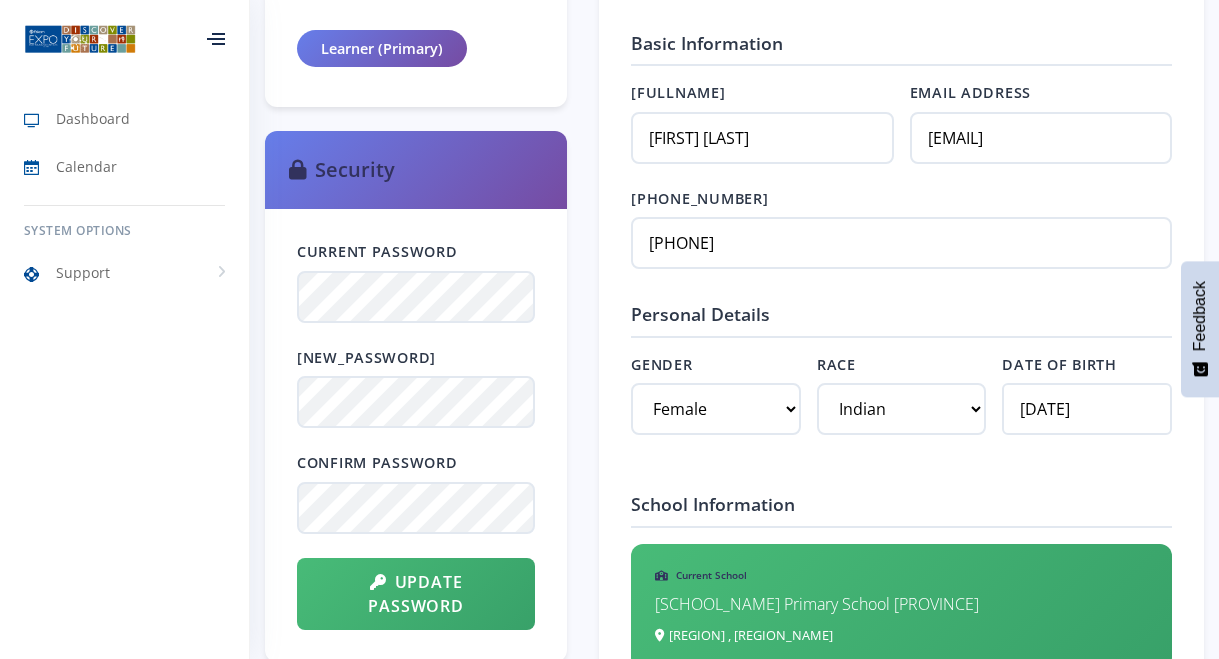 scroll, scrollTop: 820, scrollLeft: 0, axis: vertical 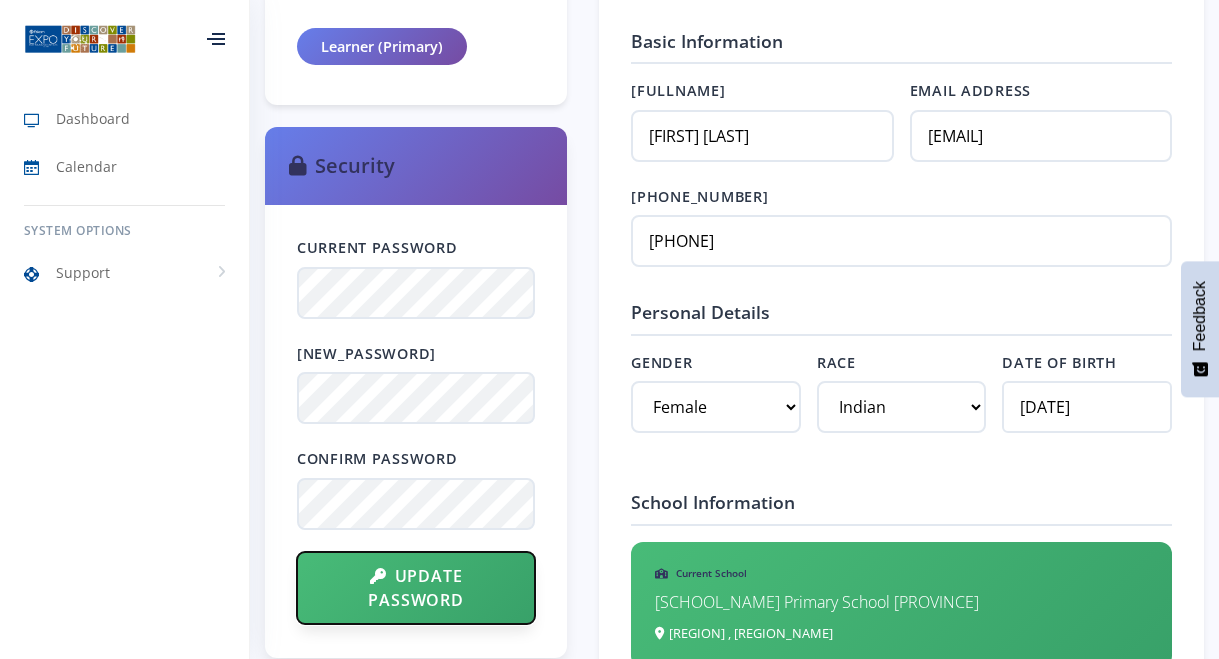 click on "Update Password" at bounding box center (416, 588) 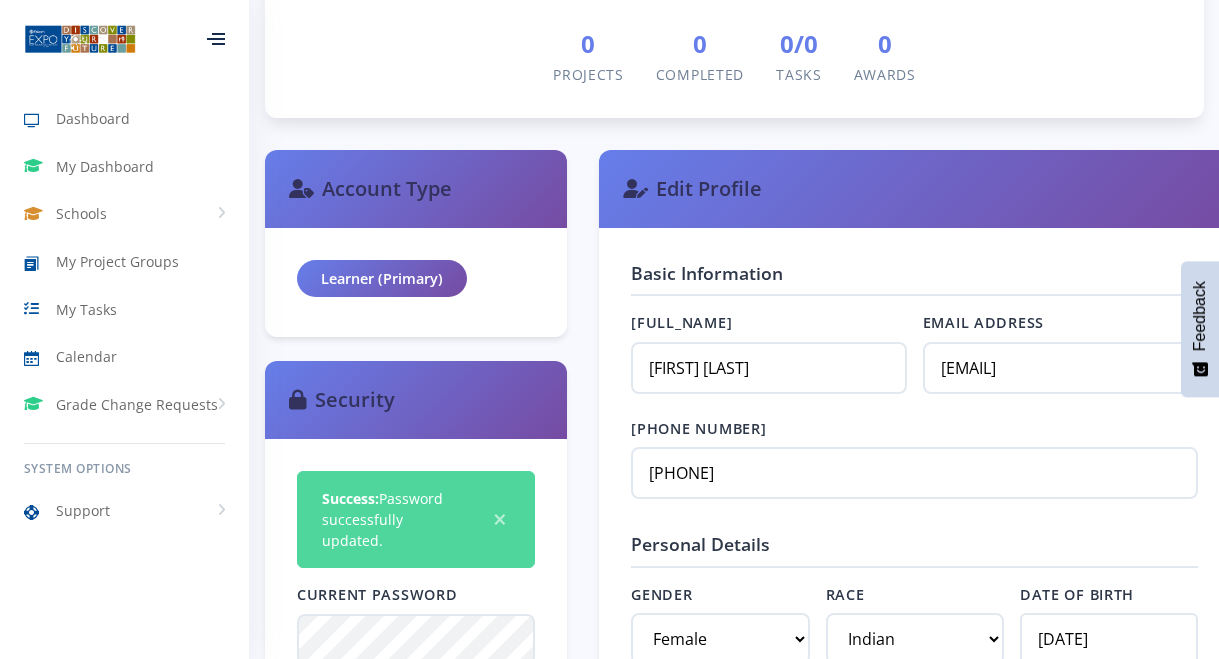 scroll, scrollTop: 594, scrollLeft: 0, axis: vertical 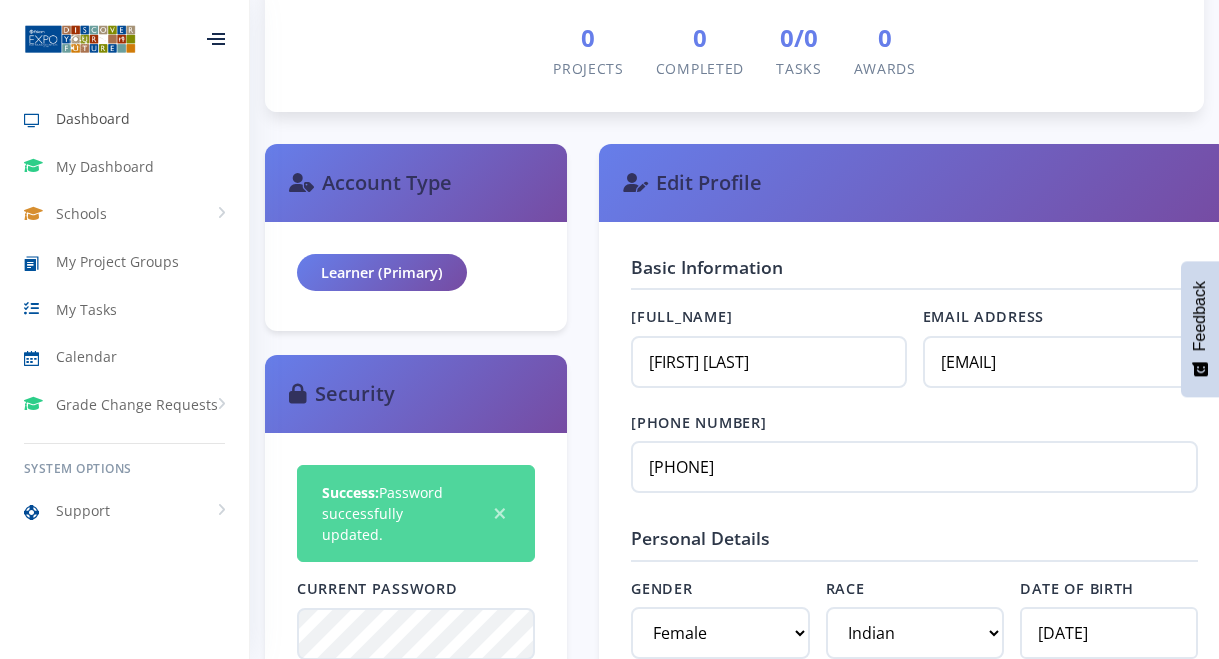 click on "Dashboard" at bounding box center [93, 118] 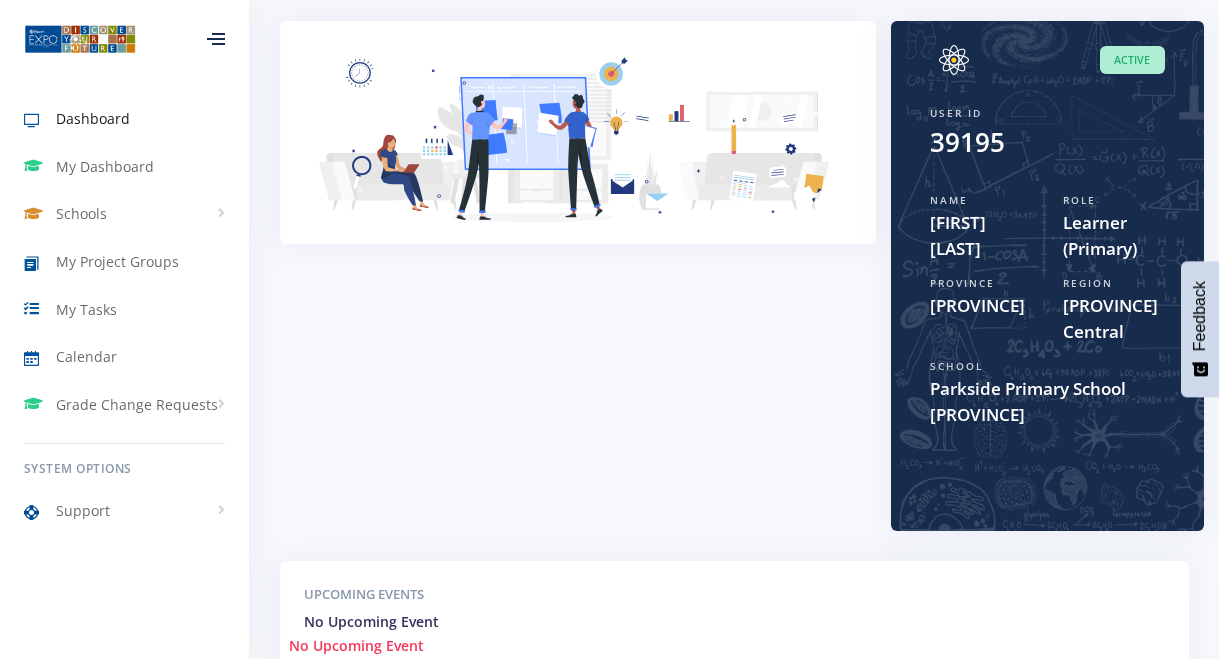scroll, scrollTop: 0, scrollLeft: 0, axis: both 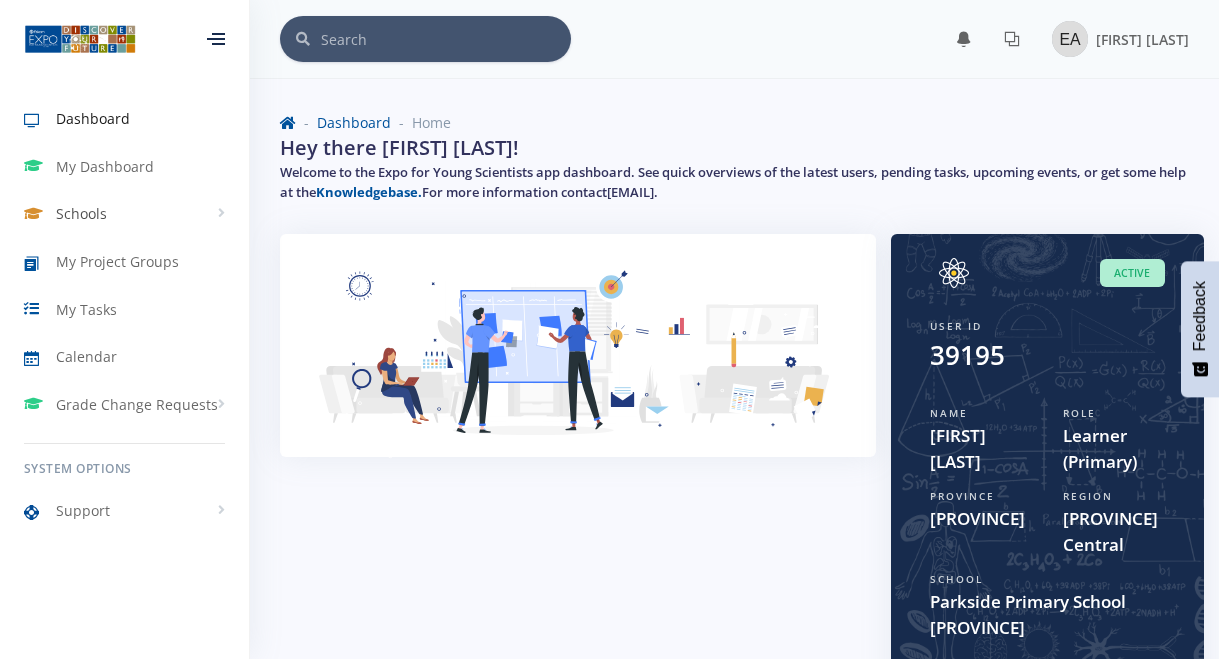 click on "Schools" at bounding box center [81, 213] 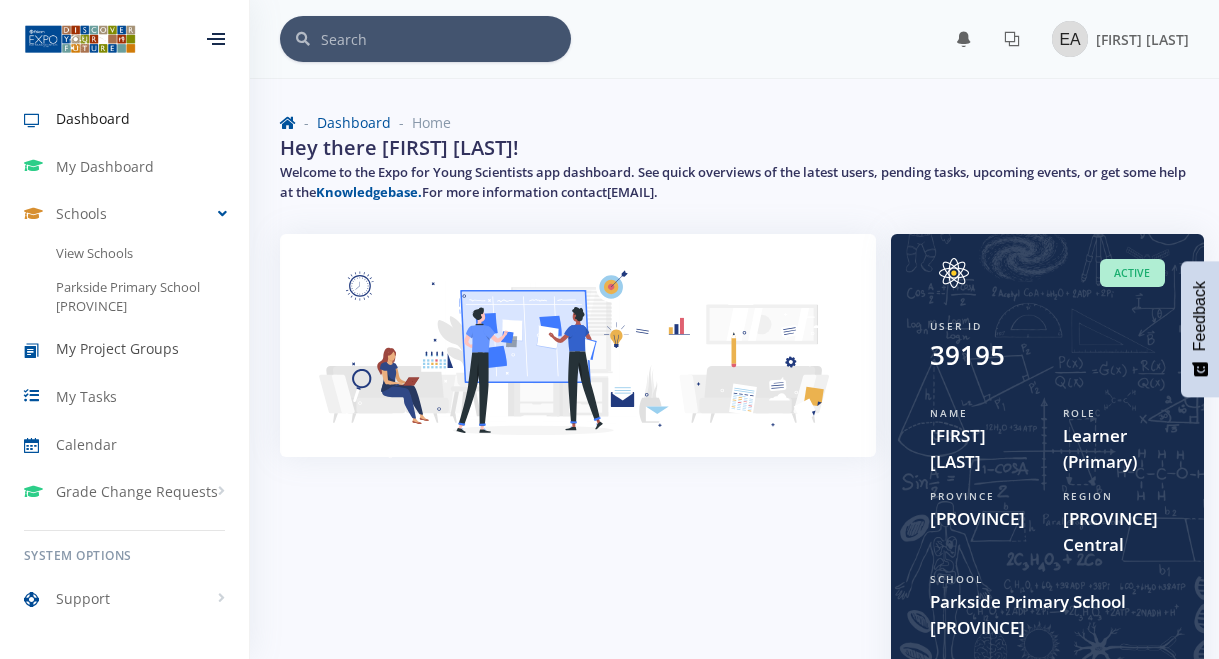 click on "My Project Groups" at bounding box center (117, 348) 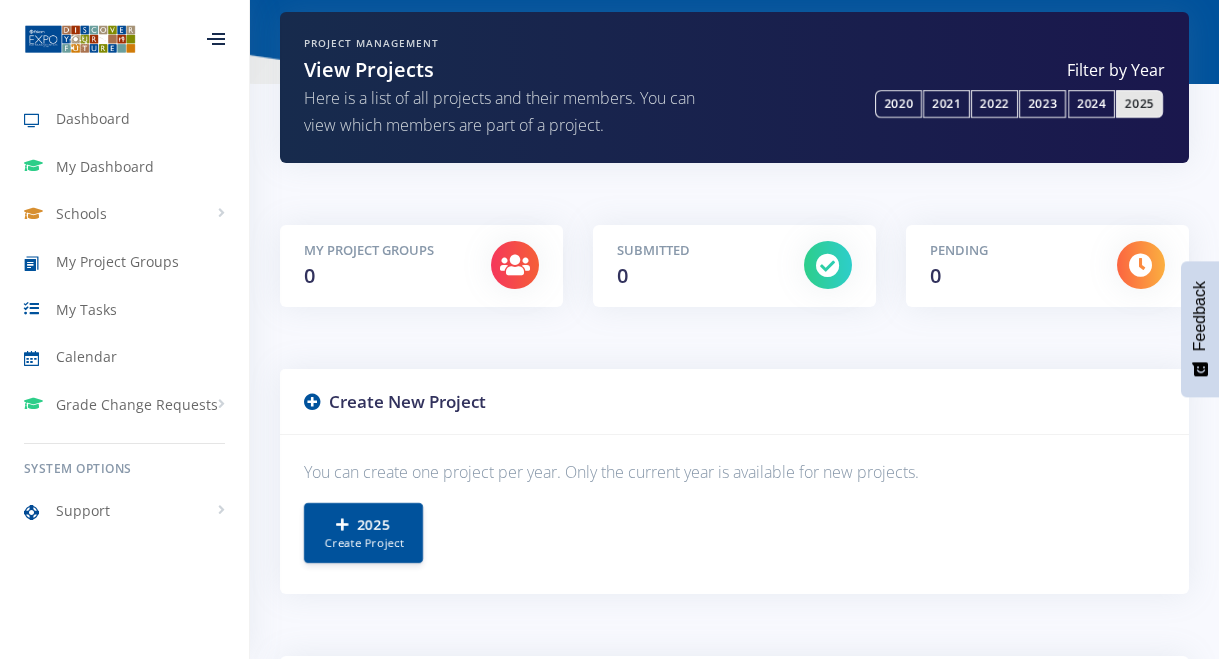 scroll, scrollTop: 0, scrollLeft: 0, axis: both 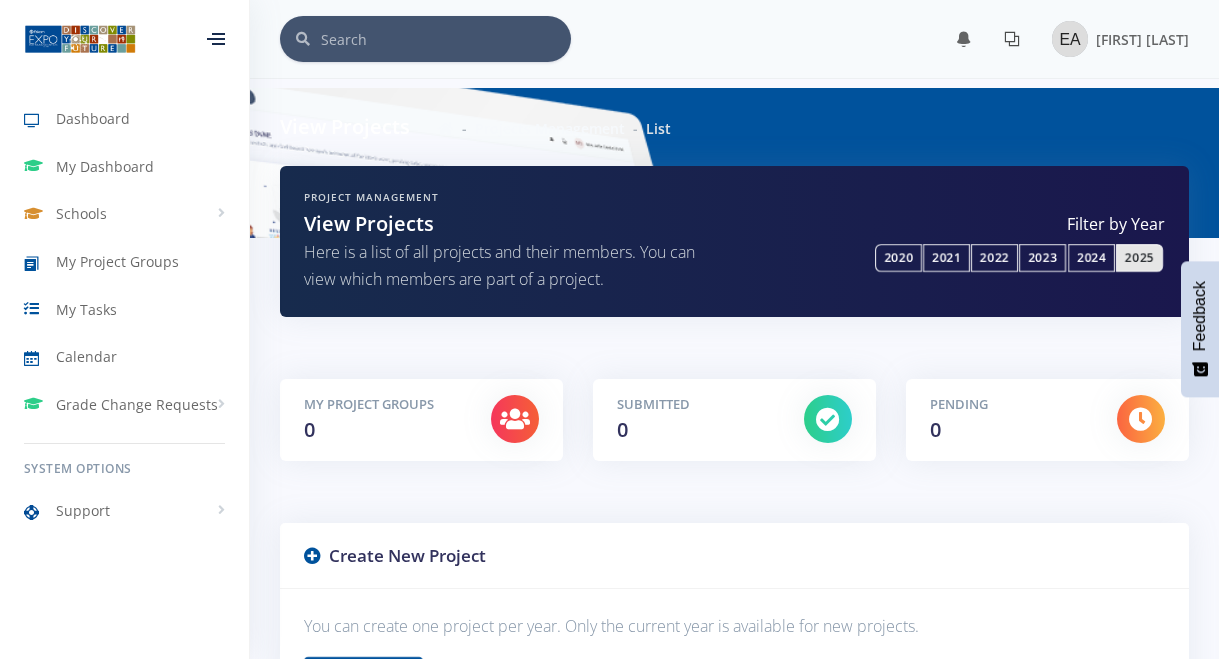 click at bounding box center (1012, 39) 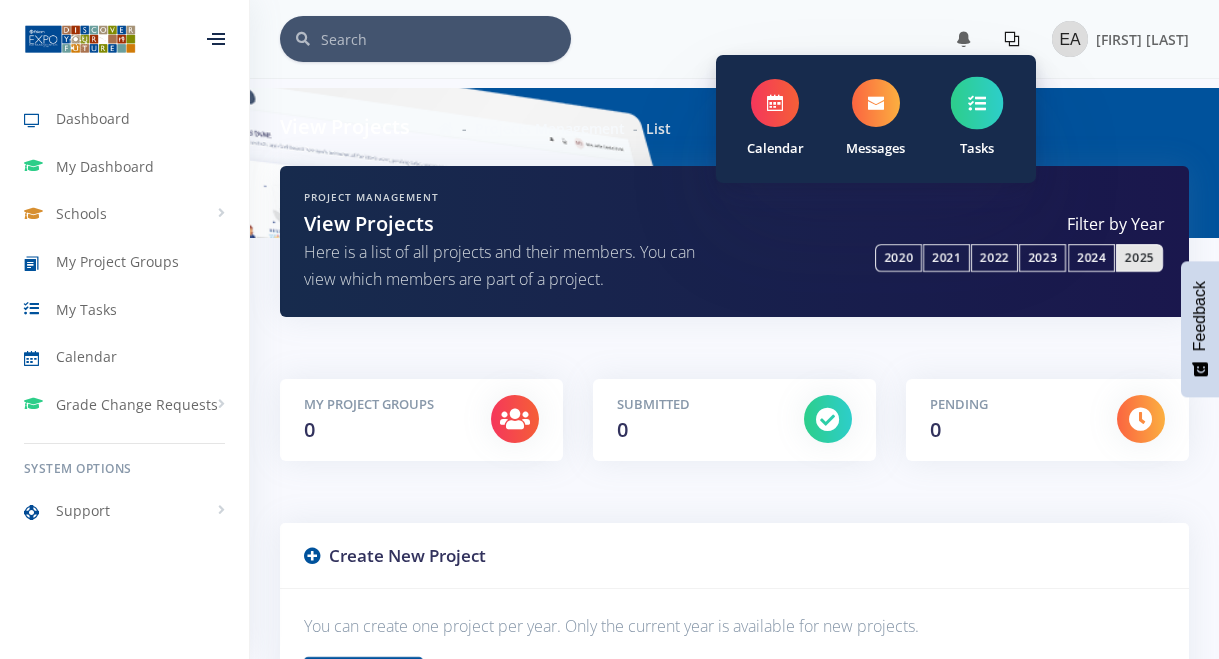 click at bounding box center [976, 103] 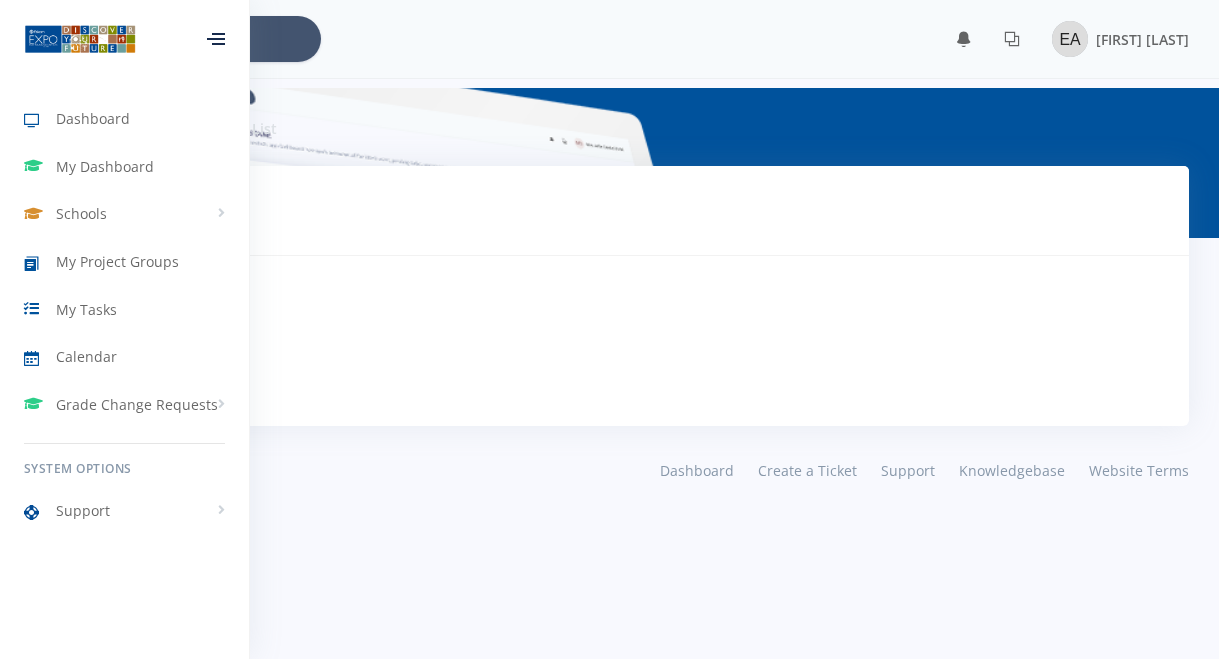 scroll, scrollTop: 0, scrollLeft: 0, axis: both 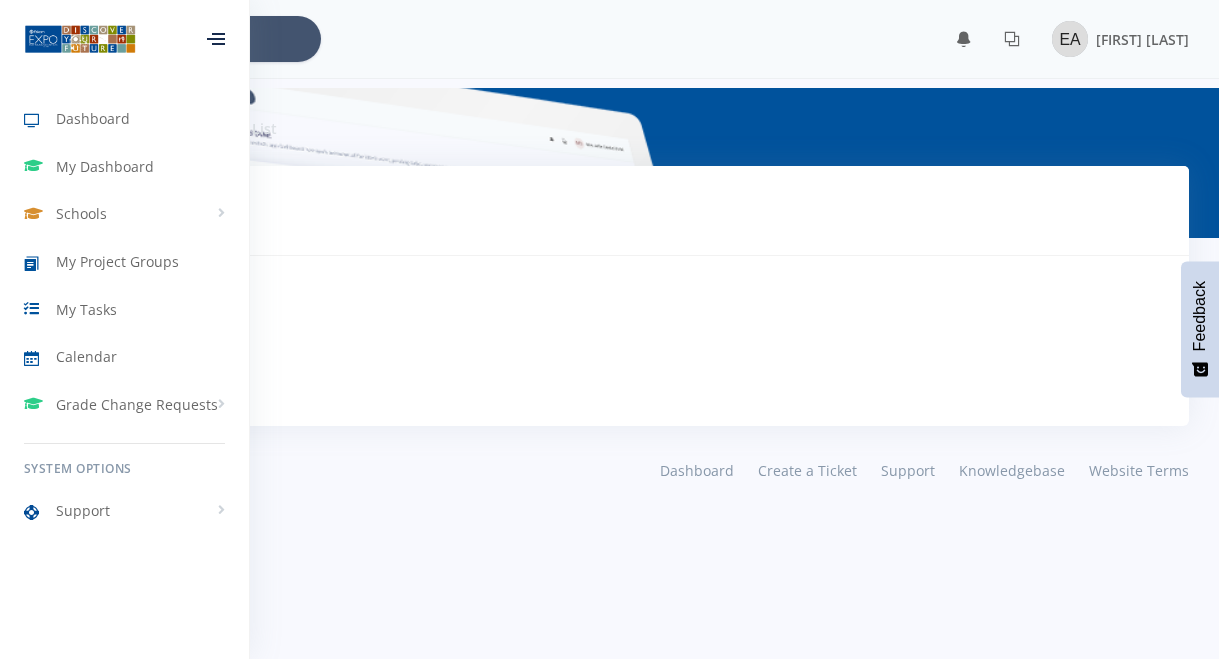 click at bounding box center (216, 39) 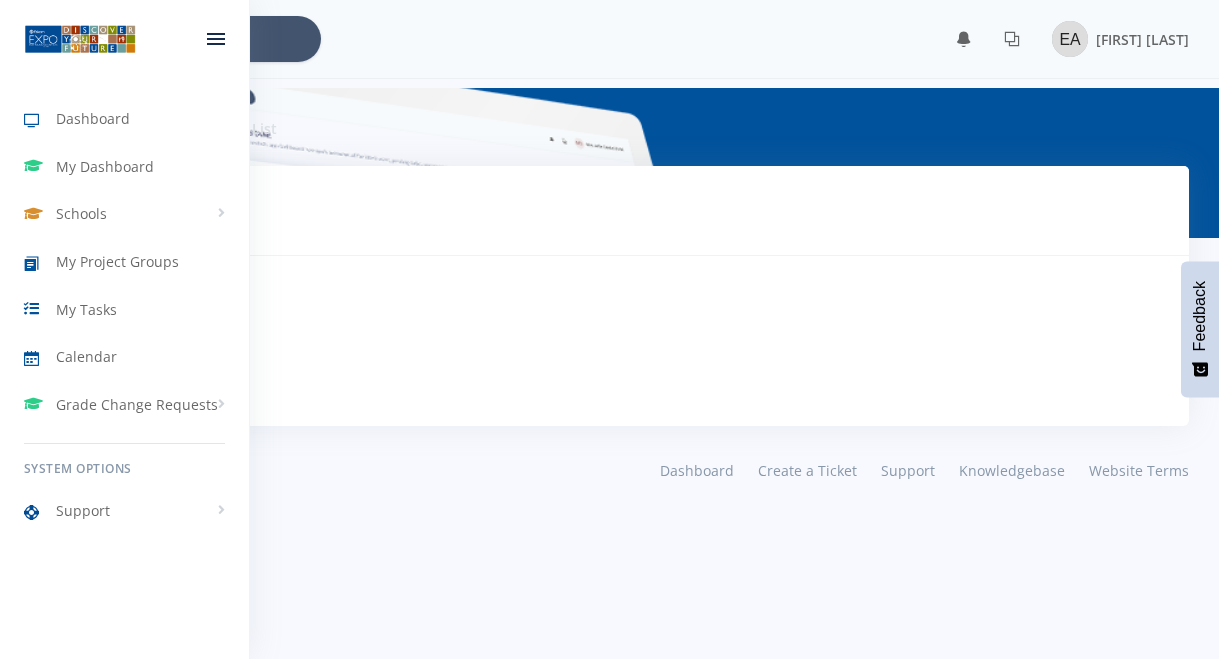 click at bounding box center (216, 39) 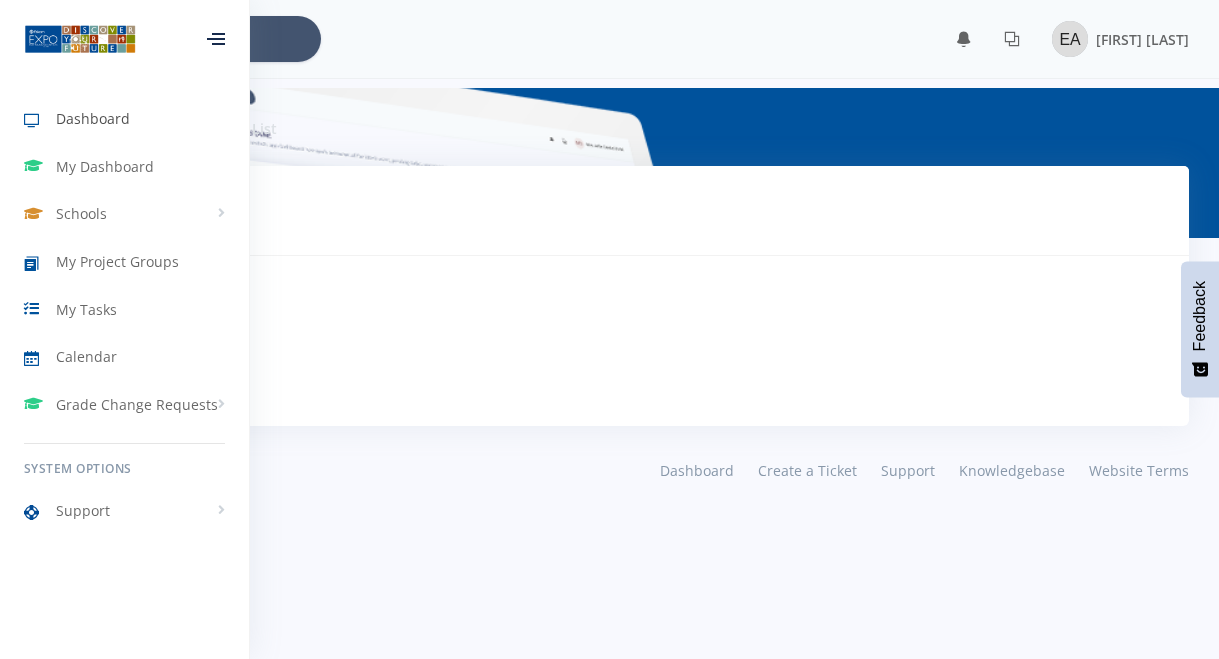click on "Dashboard" at bounding box center (93, 118) 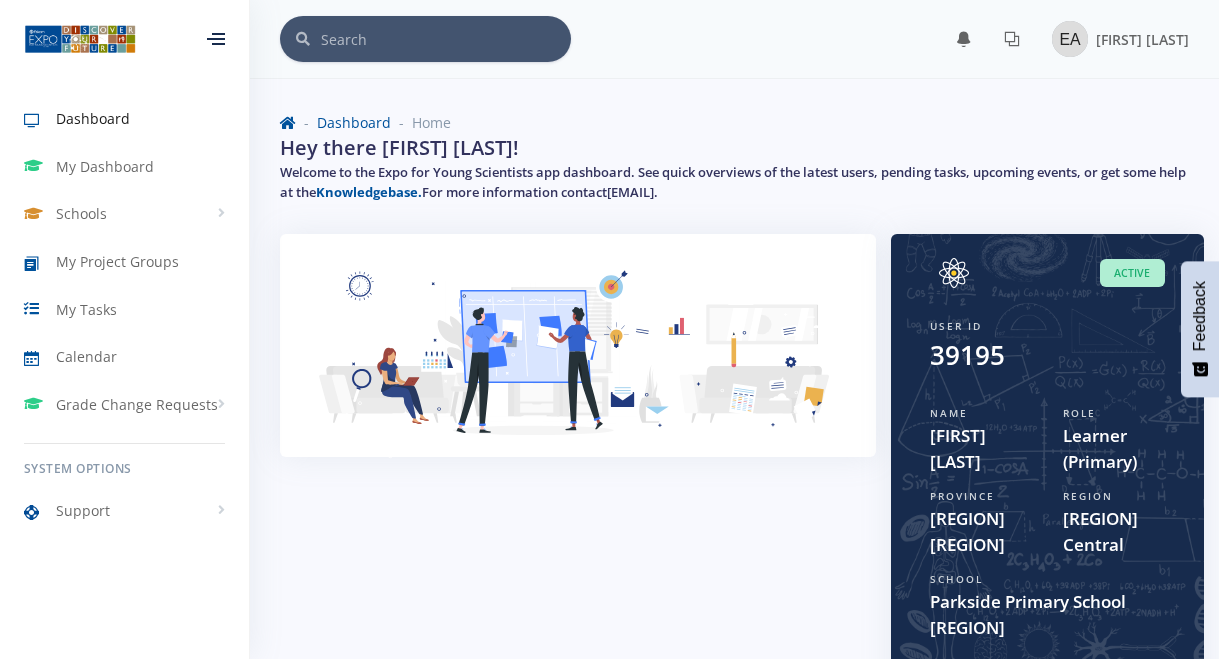 scroll, scrollTop: 0, scrollLeft: 0, axis: both 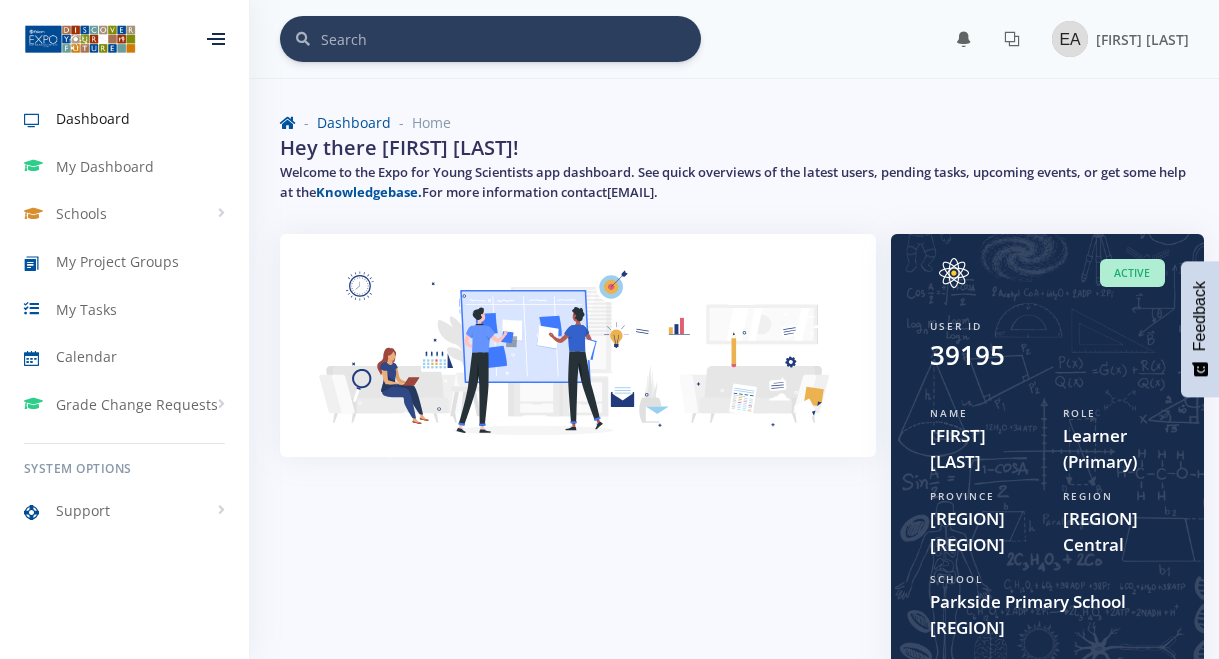 click at bounding box center [511, 39] 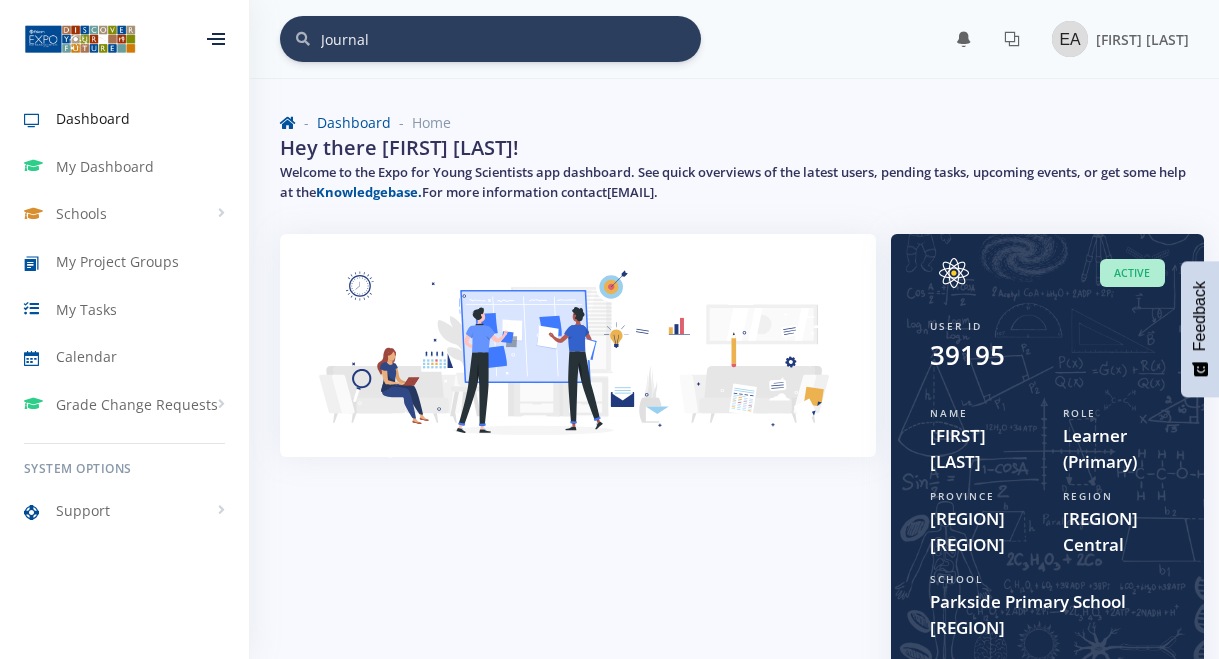 type on "Journal" 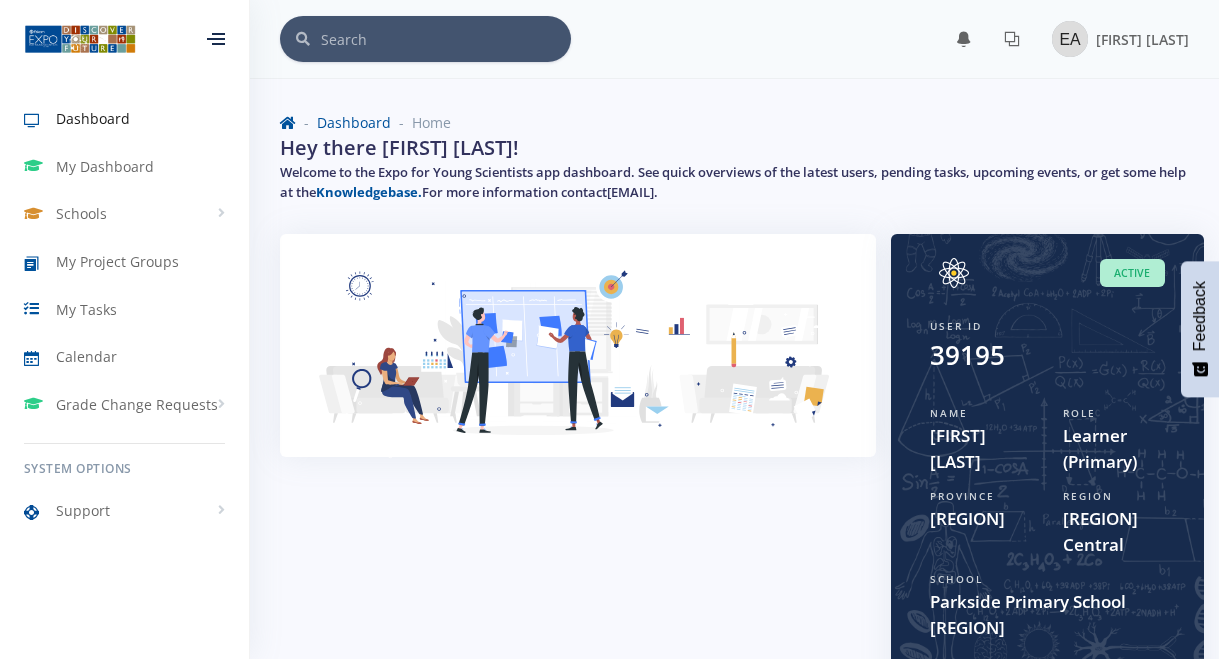 scroll, scrollTop: 0, scrollLeft: 0, axis: both 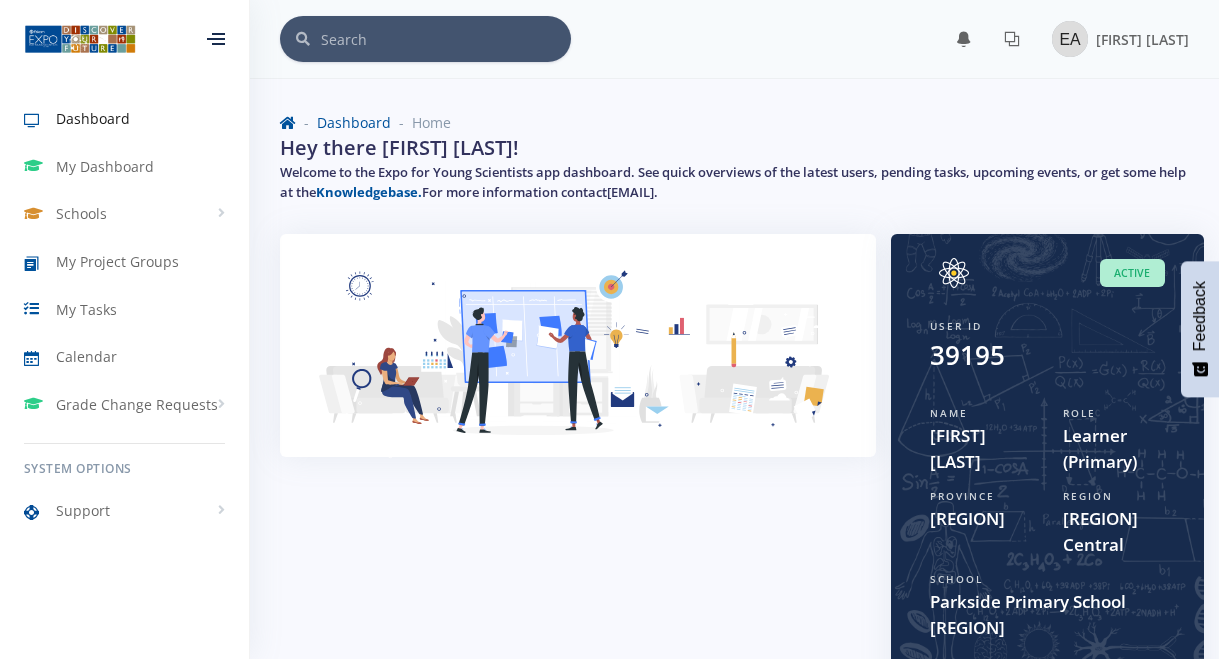 click on "Dashboard" at bounding box center (93, 118) 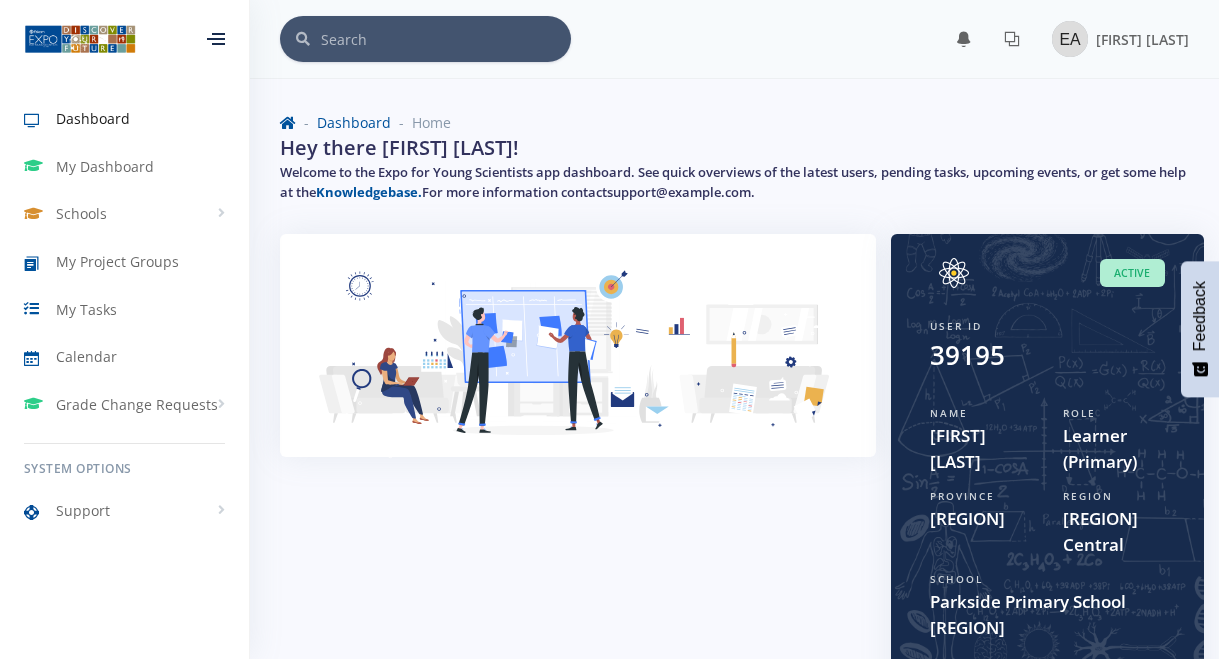 scroll, scrollTop: 0, scrollLeft: 0, axis: both 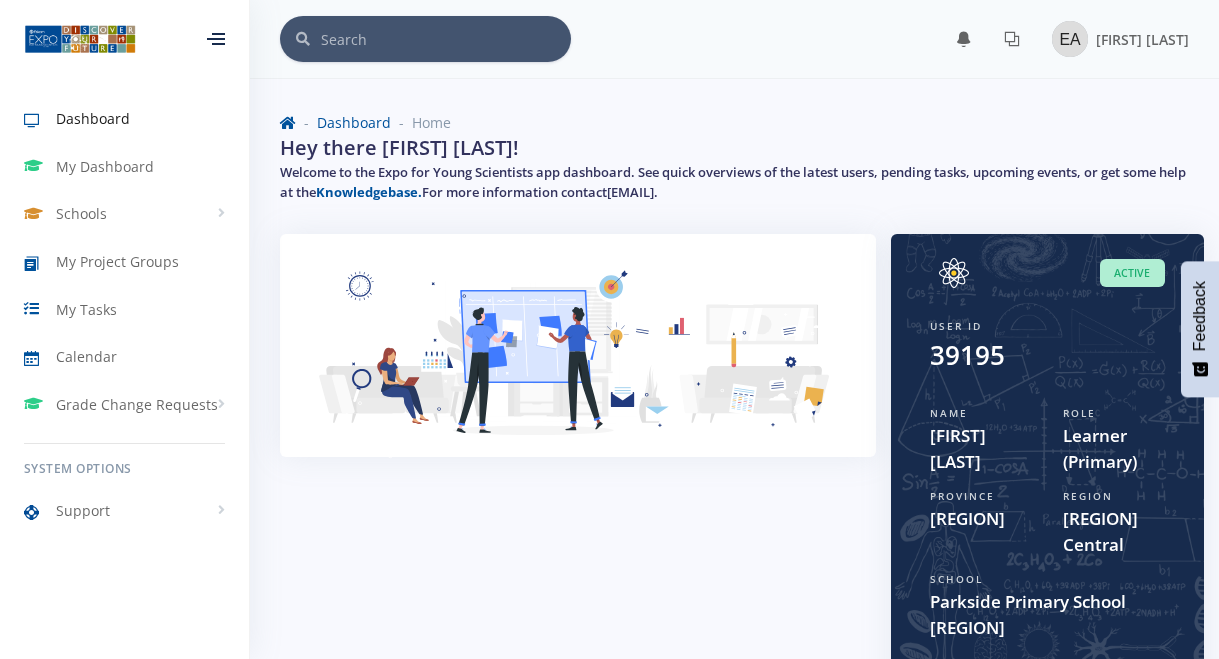 click on "Dashboard" at bounding box center (93, 118) 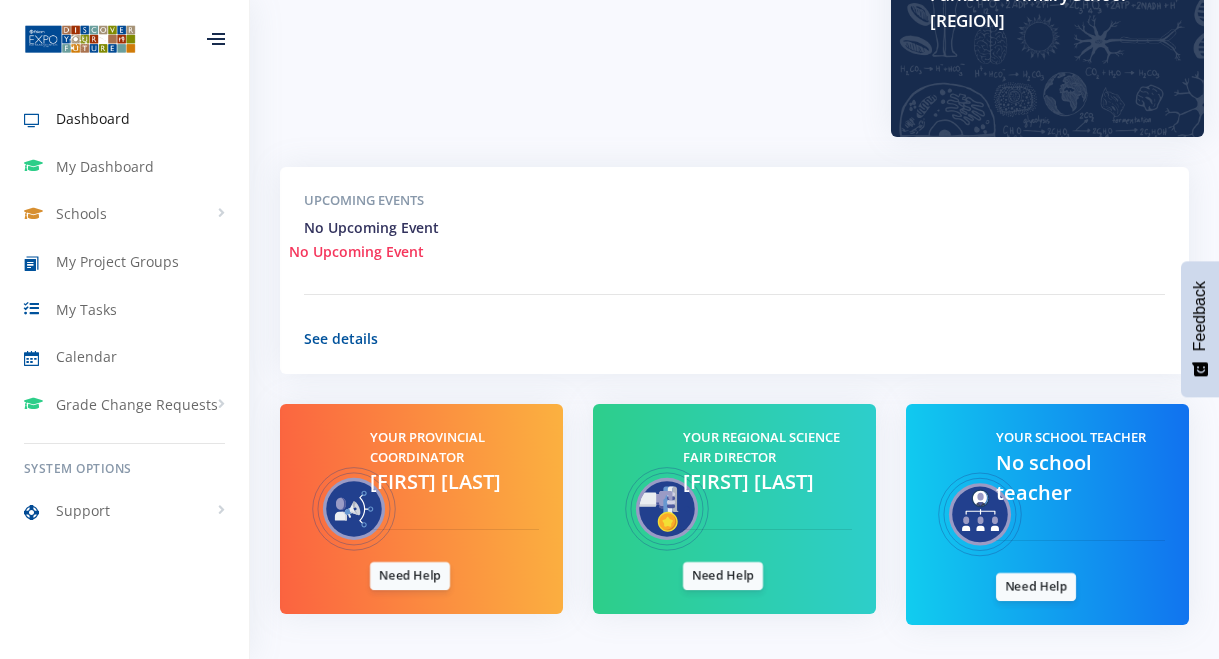 scroll, scrollTop: 736, scrollLeft: 0, axis: vertical 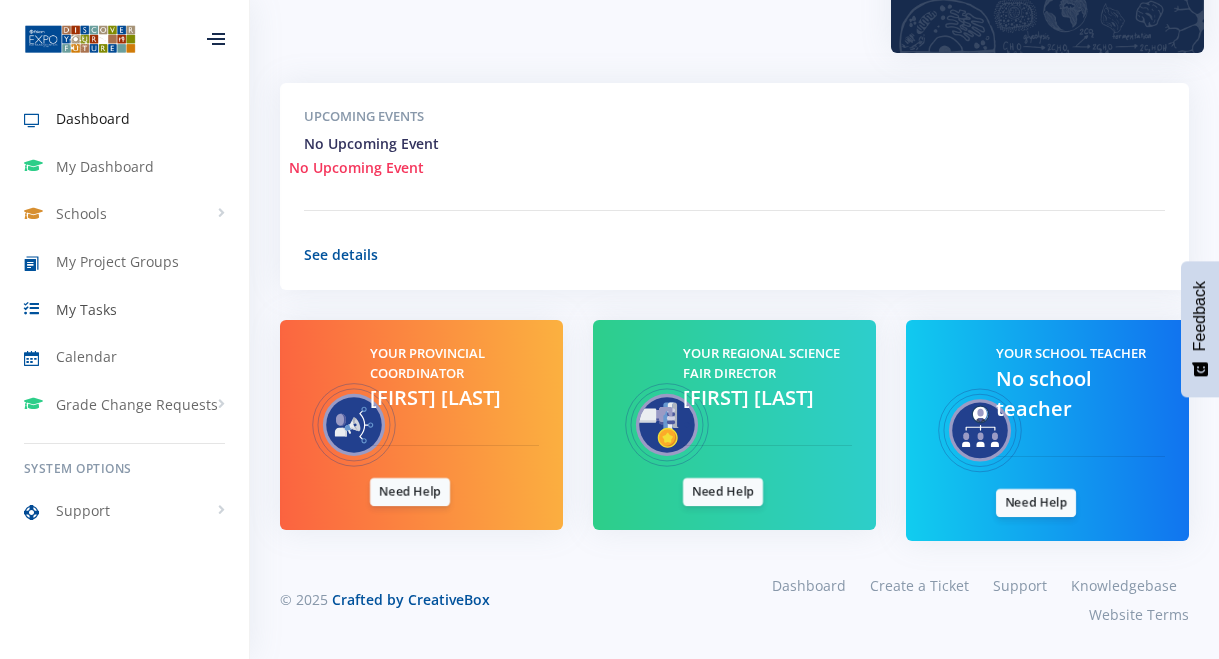 click on "My Tasks" at bounding box center (86, 309) 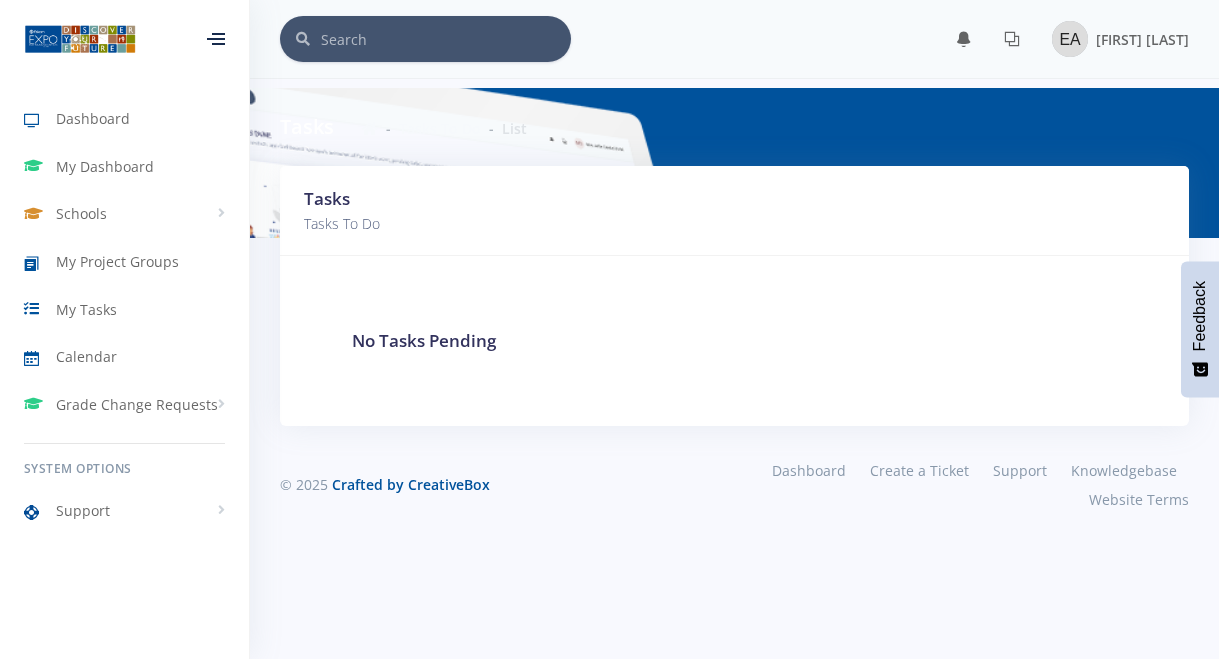 scroll, scrollTop: 0, scrollLeft: 0, axis: both 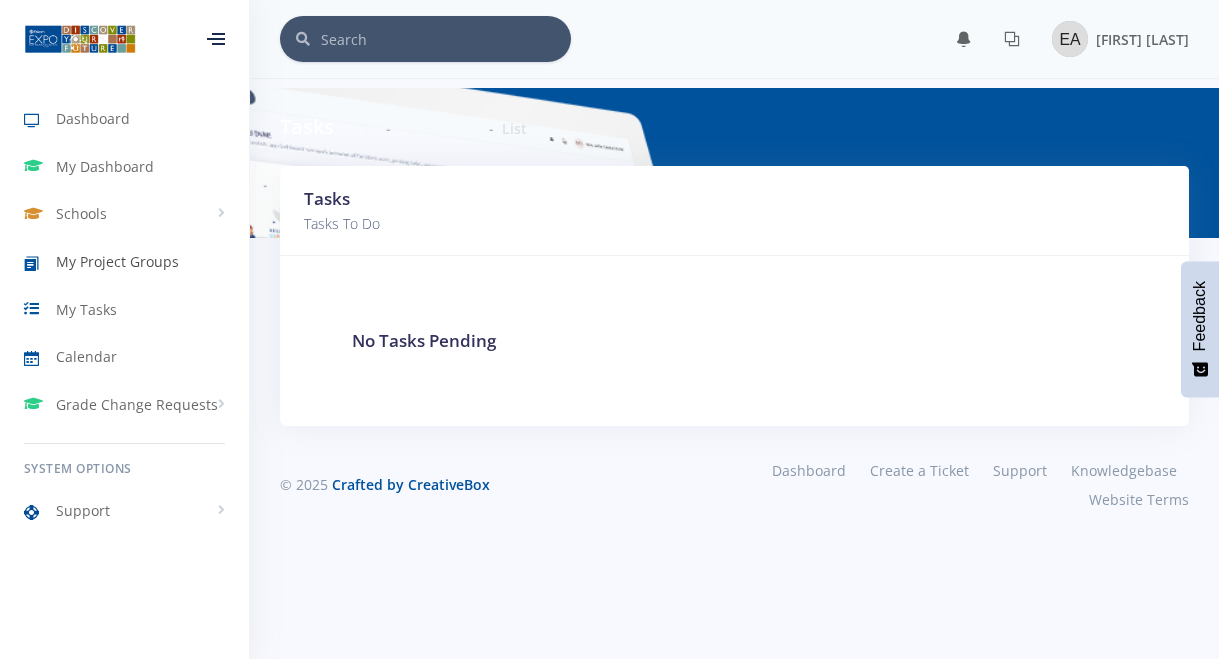 click on "My Project Groups" at bounding box center (117, 261) 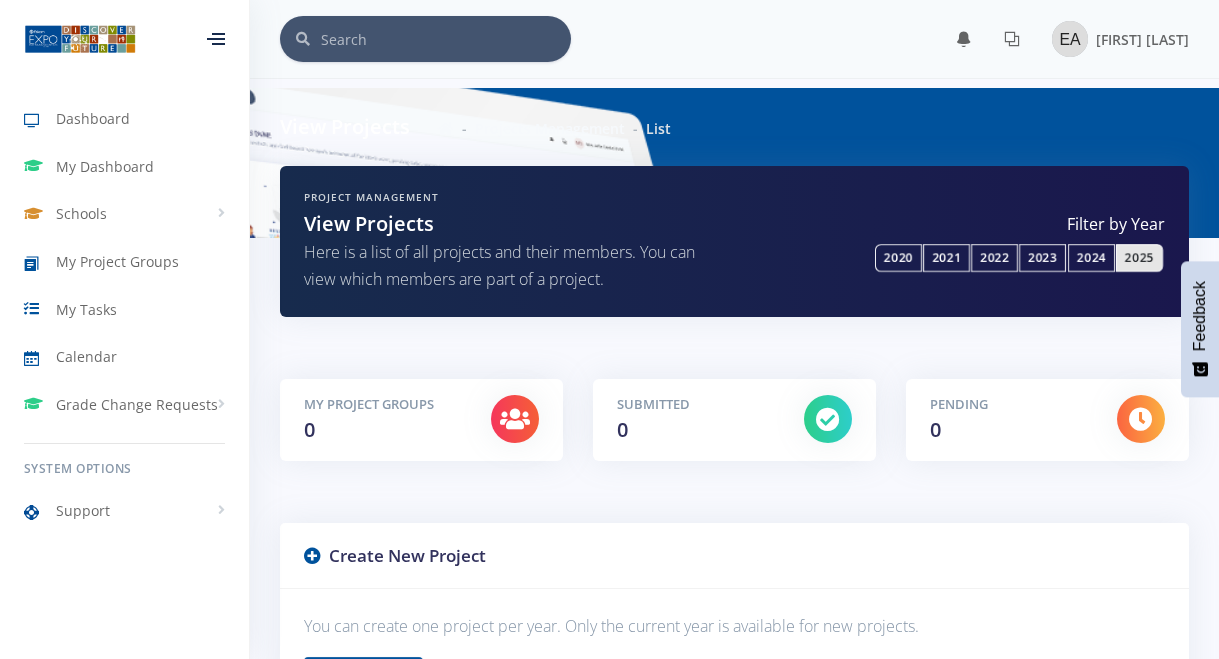 scroll, scrollTop: 0, scrollLeft: 0, axis: both 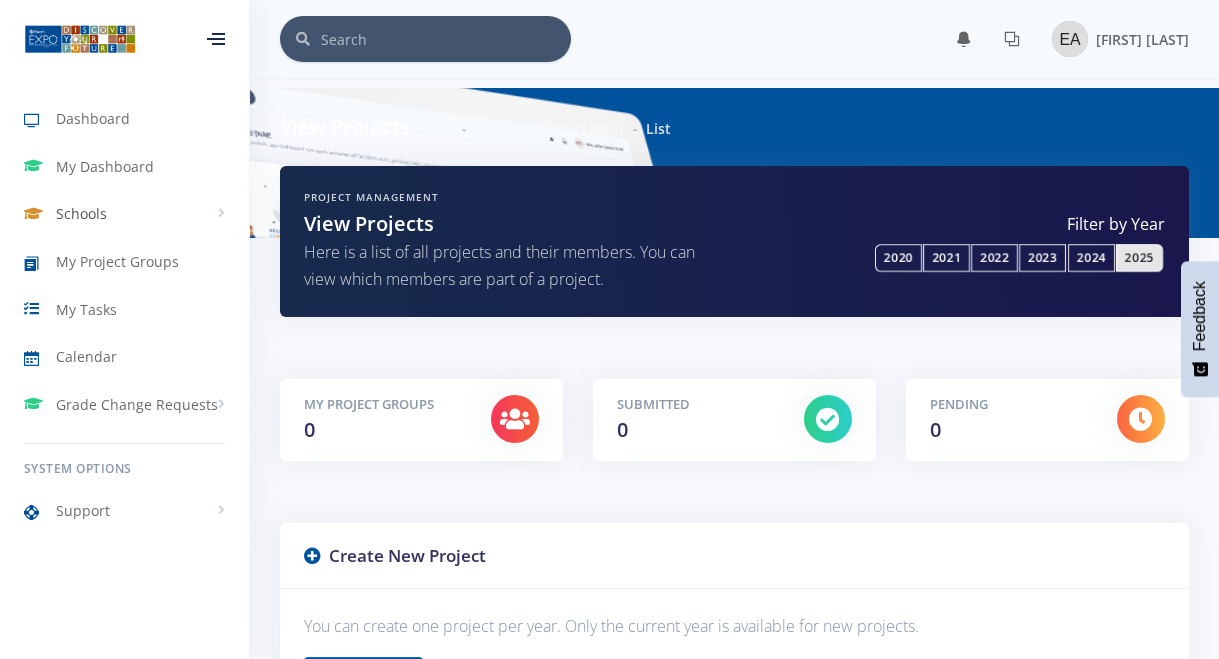 click on "Schools" at bounding box center (81, 213) 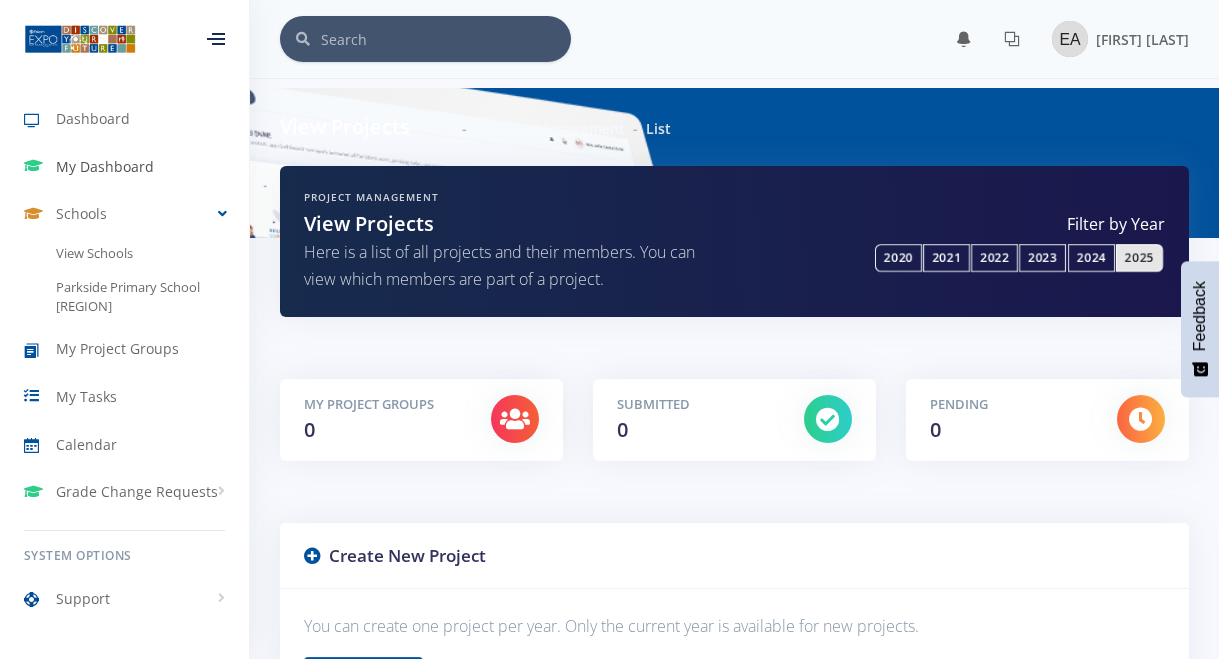 click on "My Dashboard" at bounding box center [105, 166] 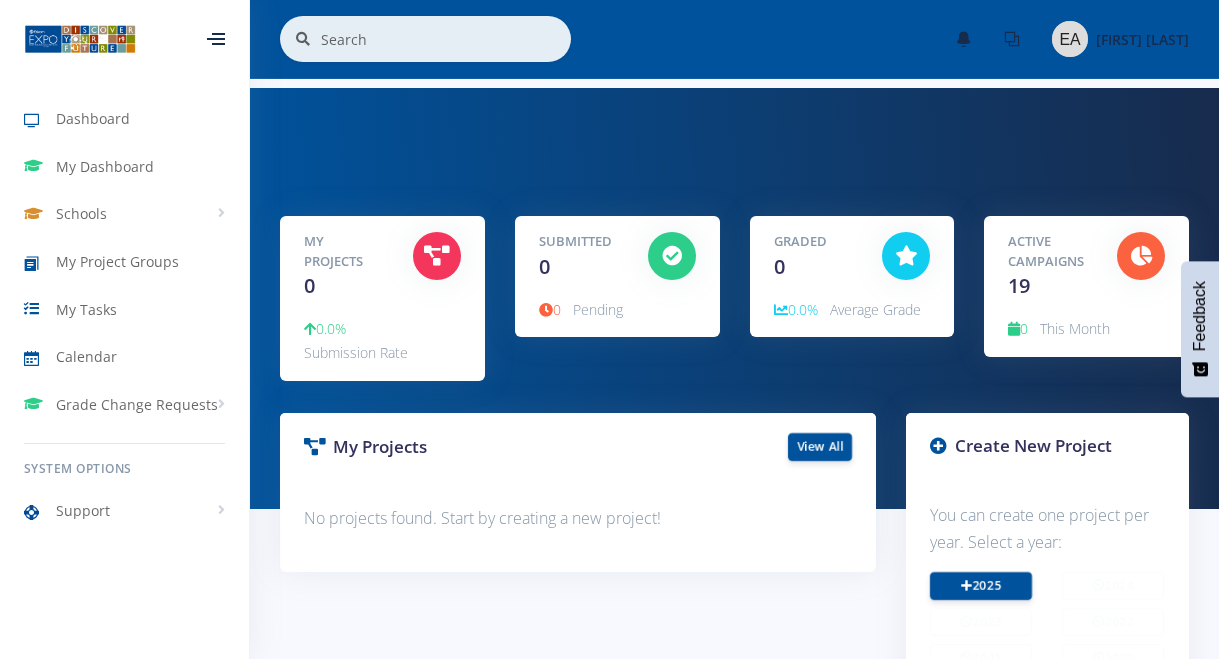 scroll, scrollTop: 0, scrollLeft: 0, axis: both 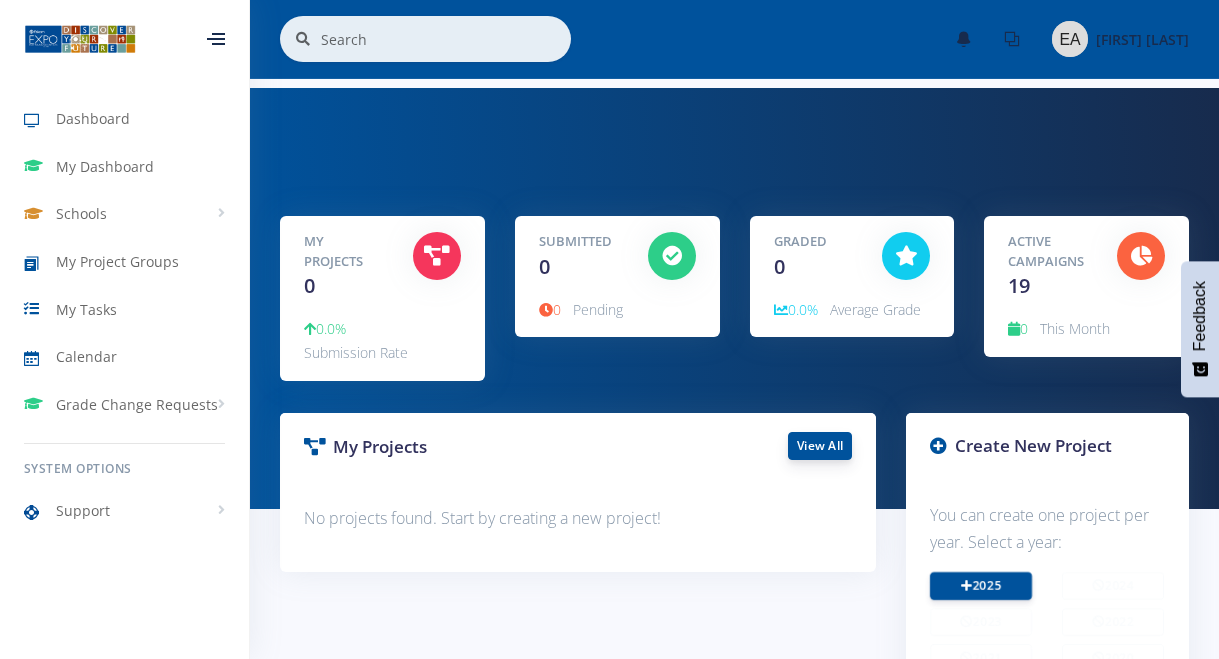 click on "View All" at bounding box center (820, 446) 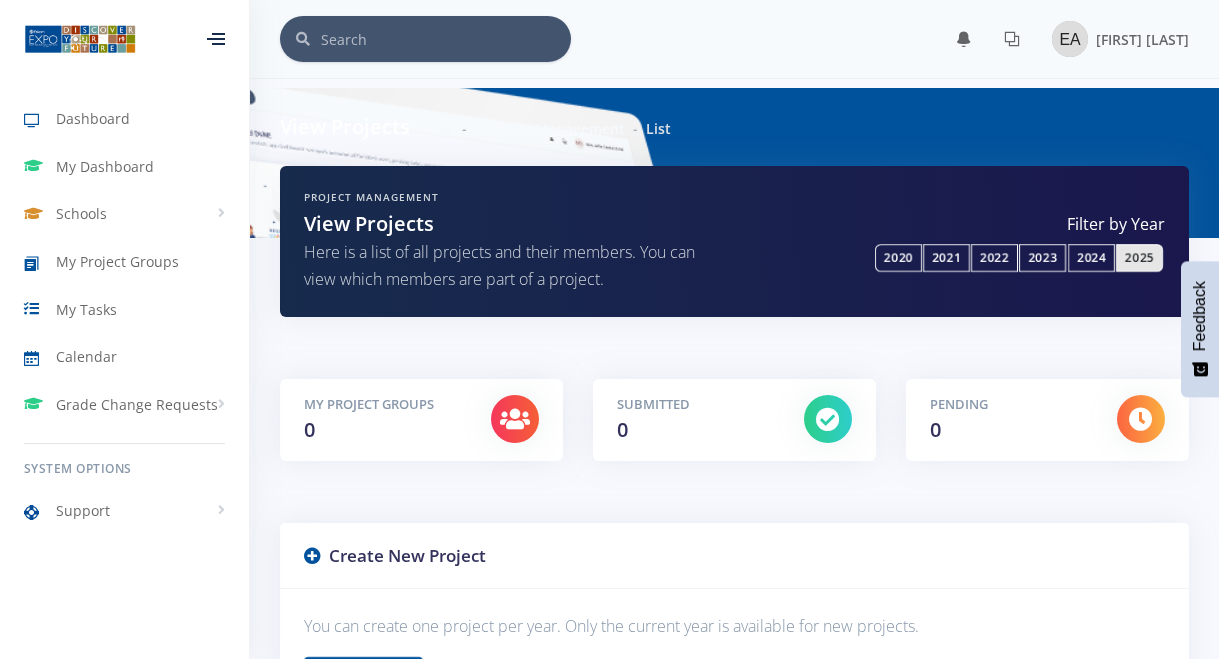 scroll, scrollTop: 0, scrollLeft: 0, axis: both 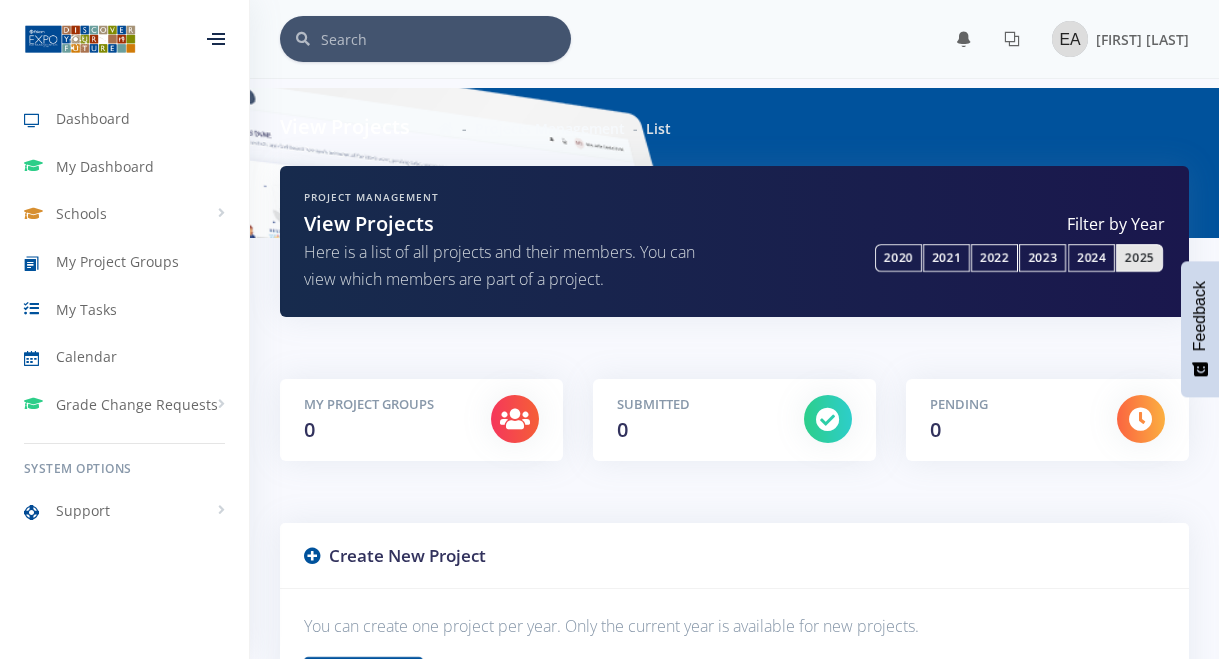 click at bounding box center (216, 39) 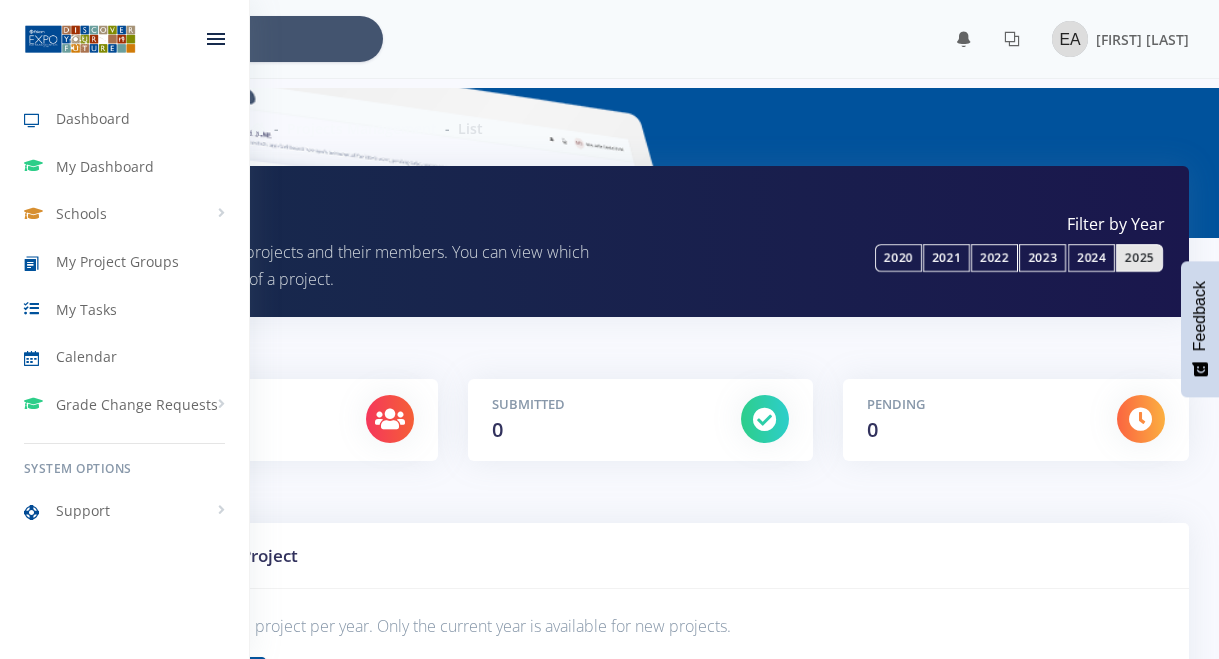 click at bounding box center [80, 39] 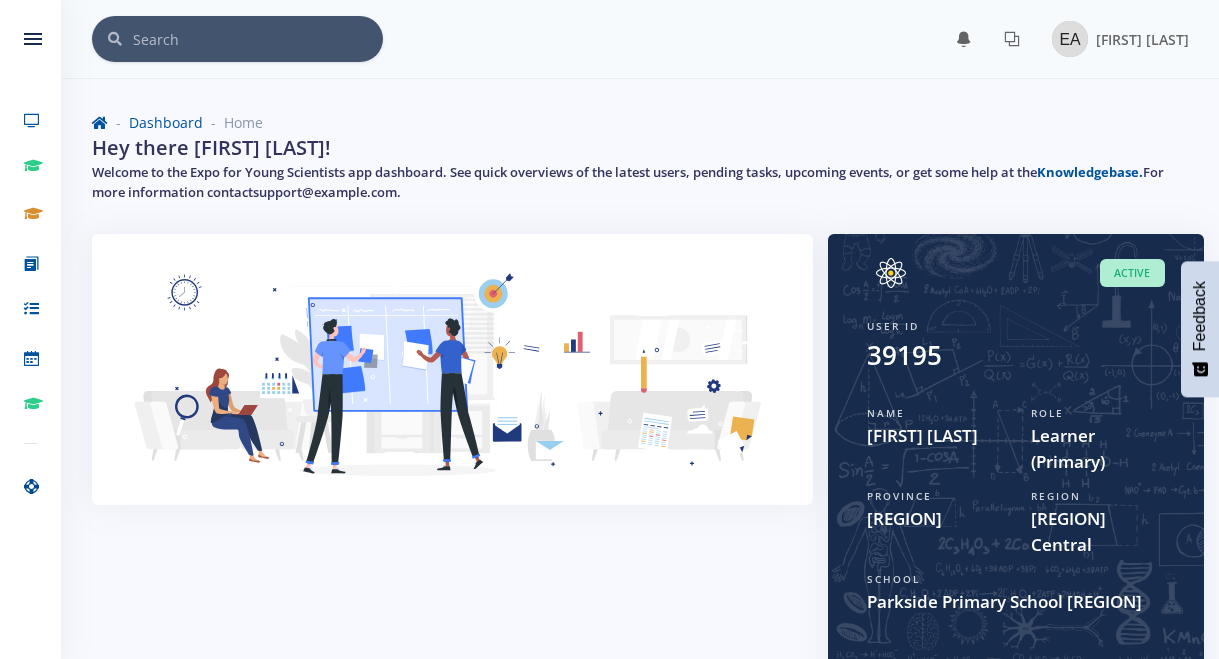 scroll, scrollTop: 0, scrollLeft: 0, axis: both 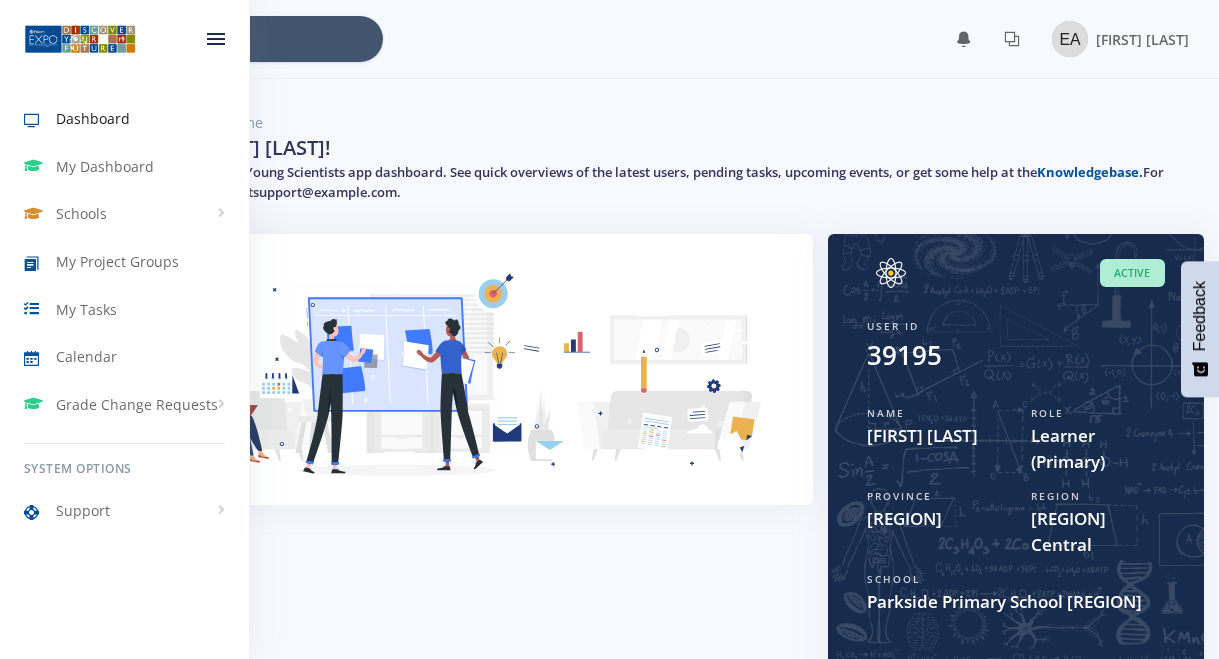 click at bounding box center (80, 39) 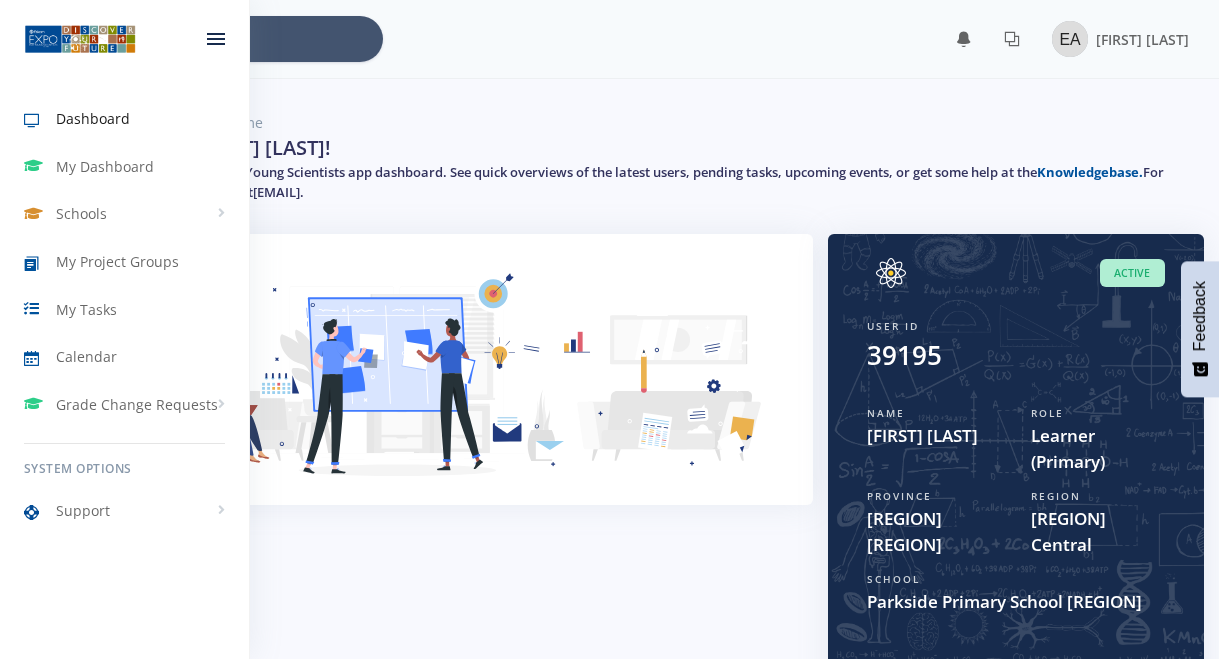 scroll, scrollTop: 0, scrollLeft: 0, axis: both 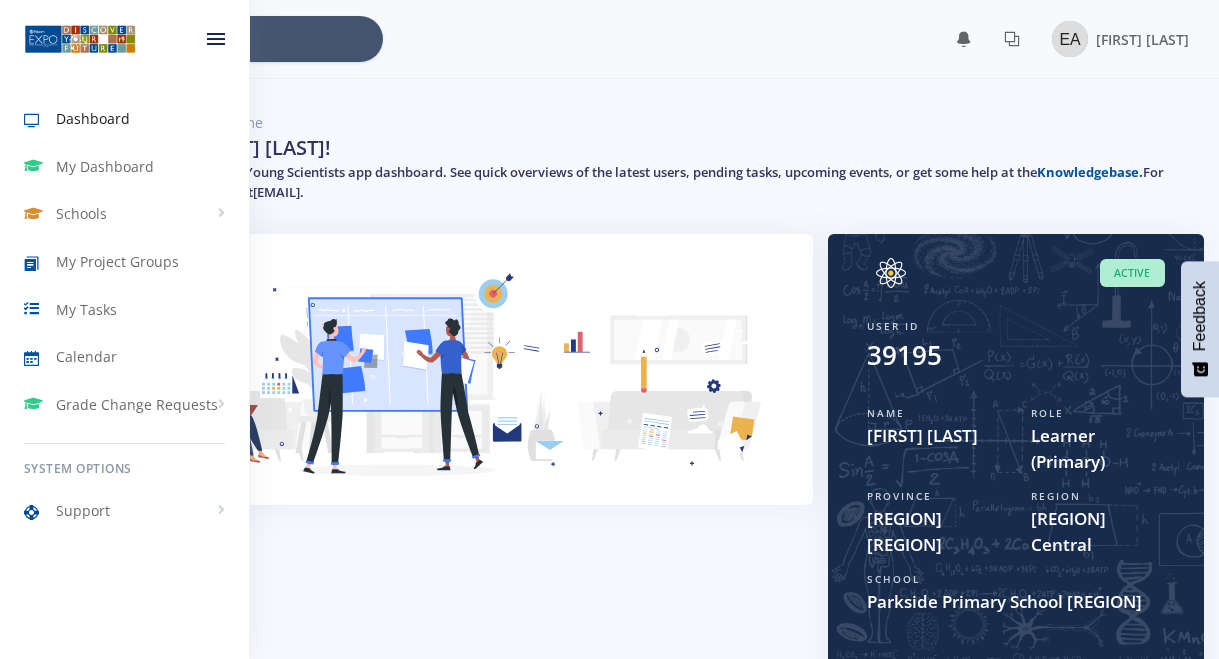 click at bounding box center [216, 39] 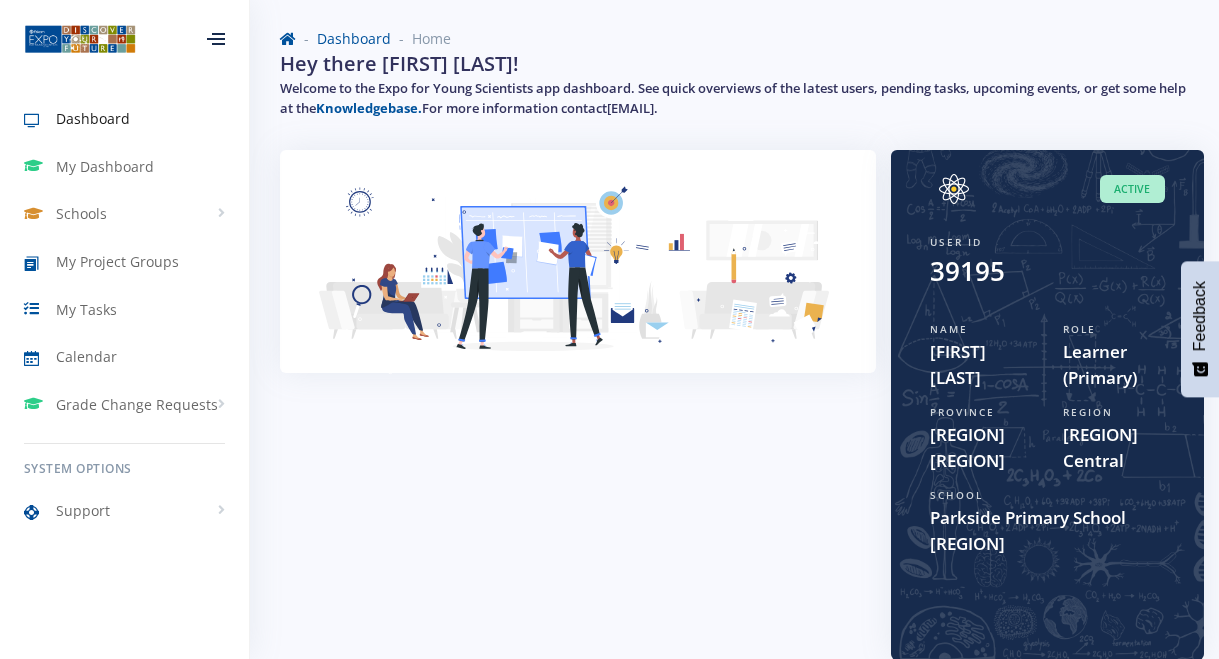 scroll, scrollTop: 0, scrollLeft: 0, axis: both 